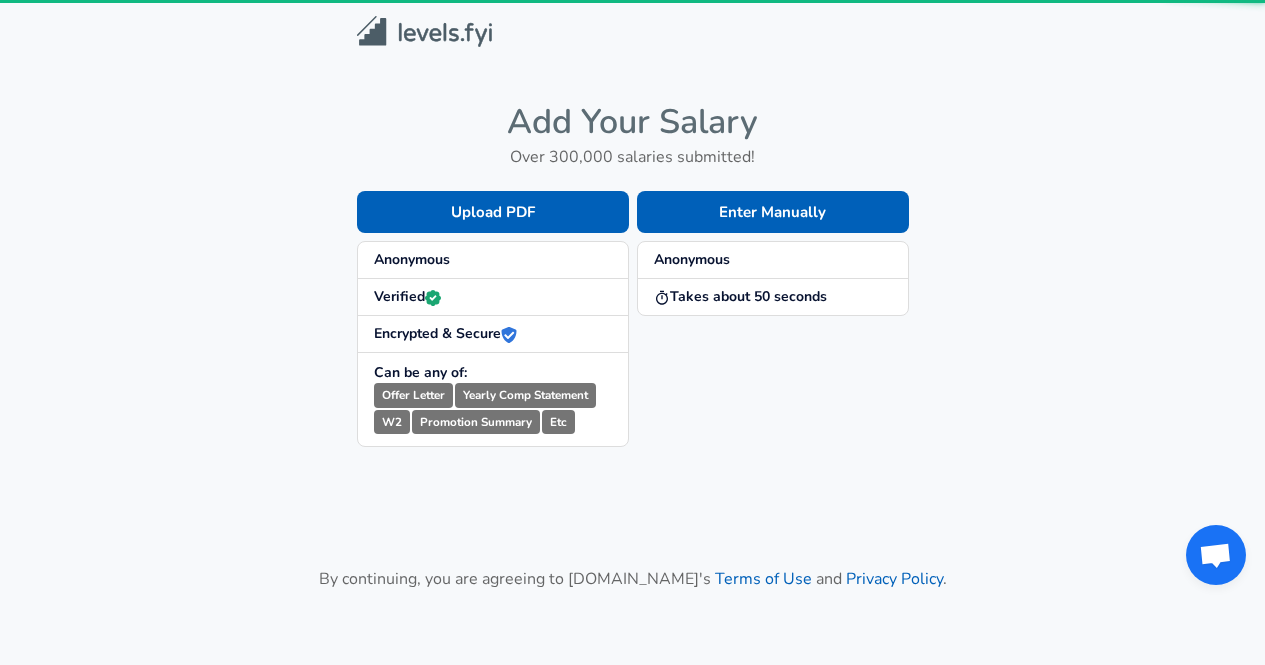 scroll, scrollTop: 0, scrollLeft: 0, axis: both 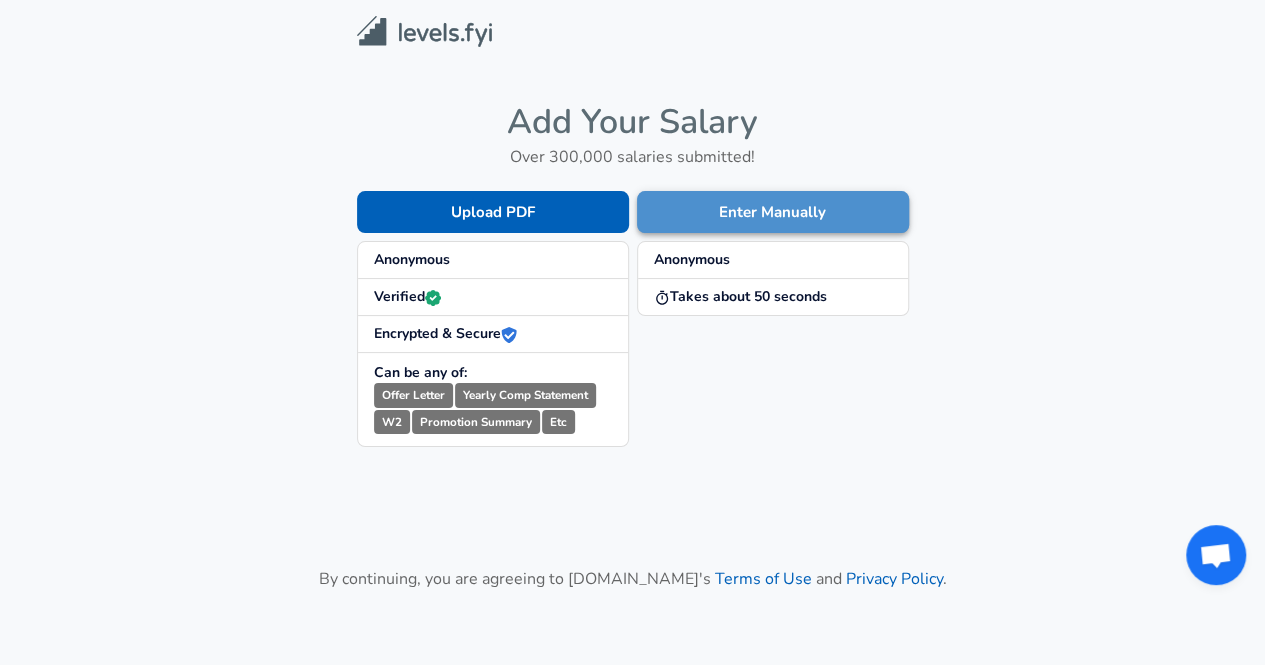 click on "Enter Manually" at bounding box center (773, 212) 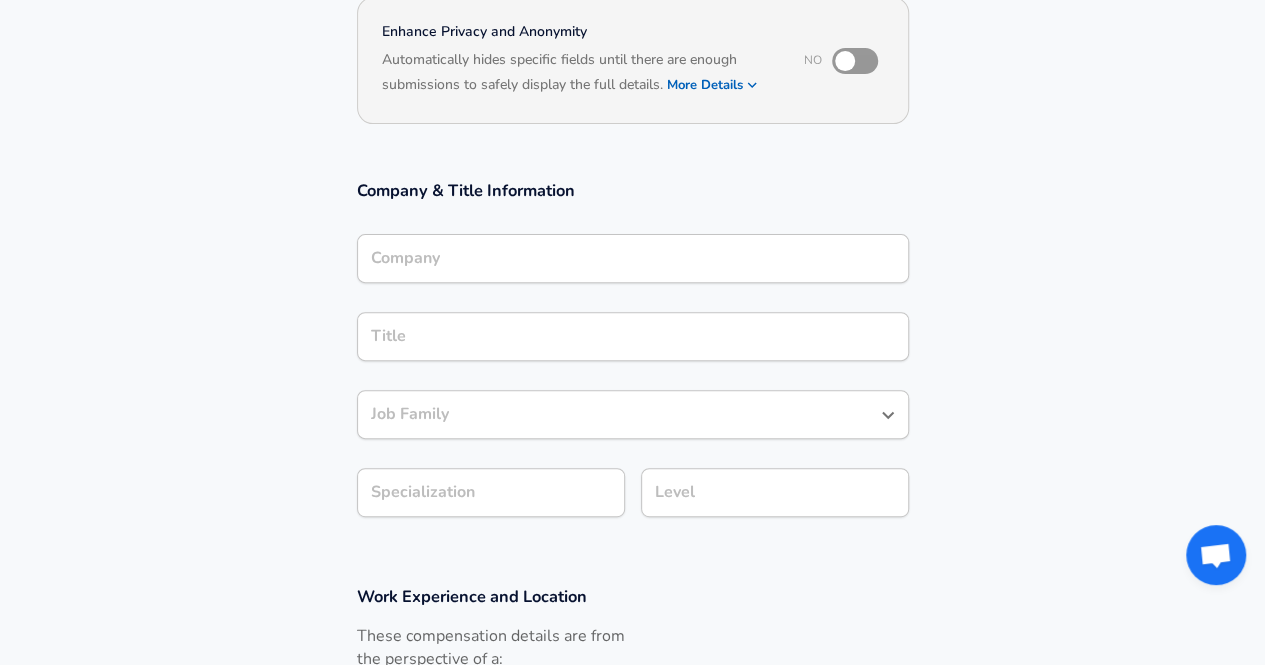 scroll, scrollTop: 0, scrollLeft: 0, axis: both 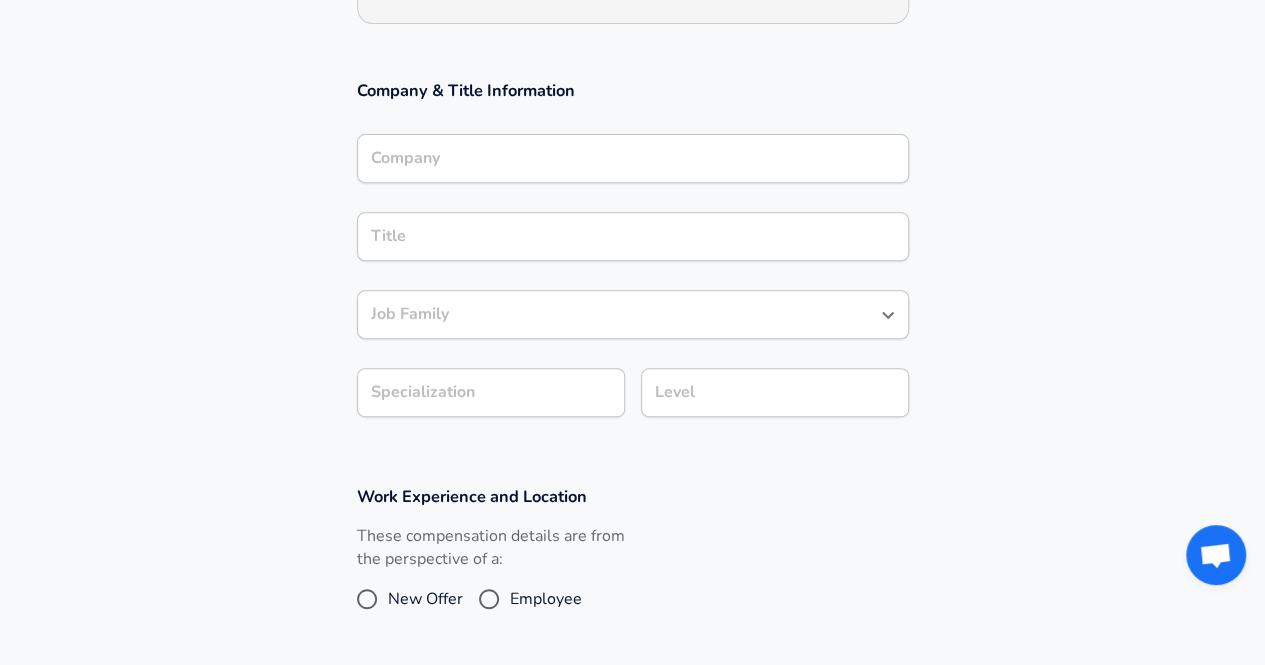 click on "Company" at bounding box center (633, 158) 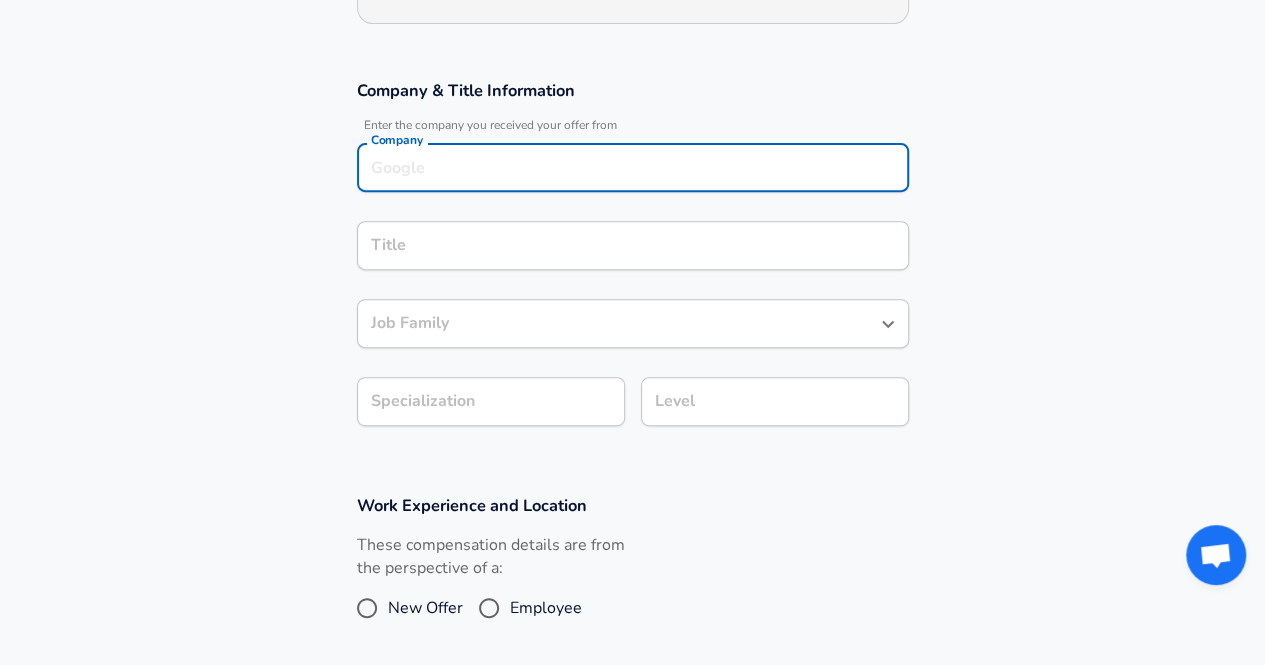 scroll, scrollTop: 320, scrollLeft: 0, axis: vertical 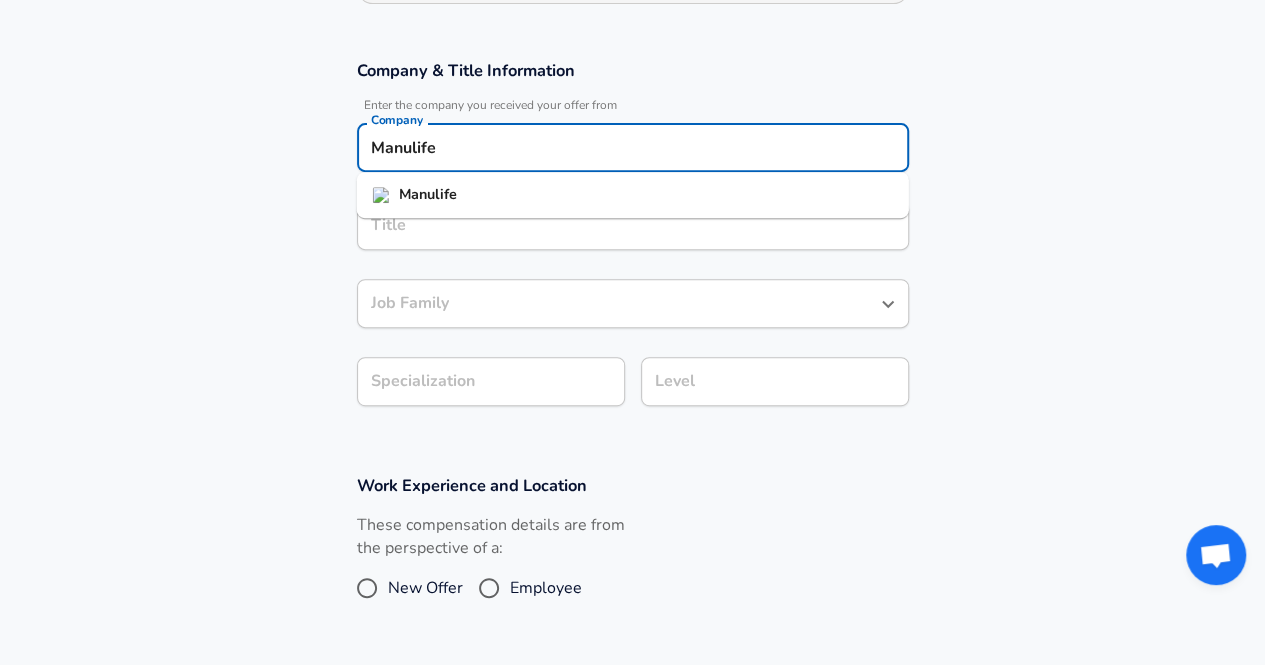 click on "Manulife" at bounding box center [633, 195] 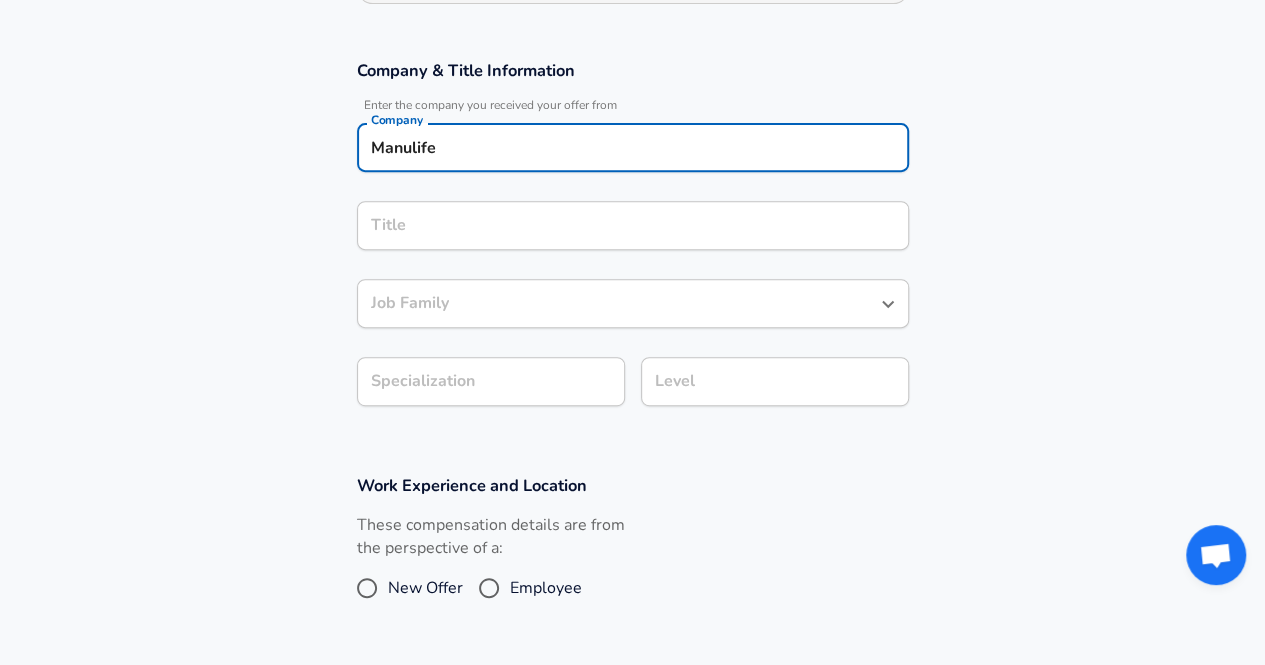 type on "Manulife" 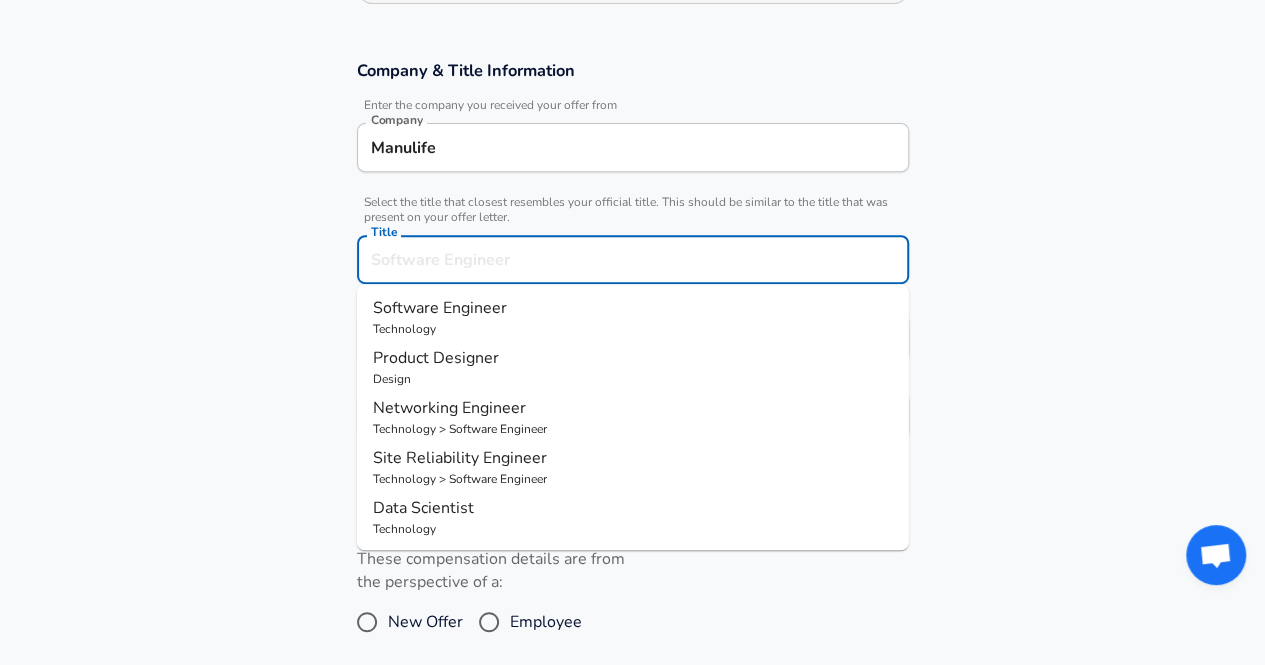 scroll, scrollTop: 360, scrollLeft: 0, axis: vertical 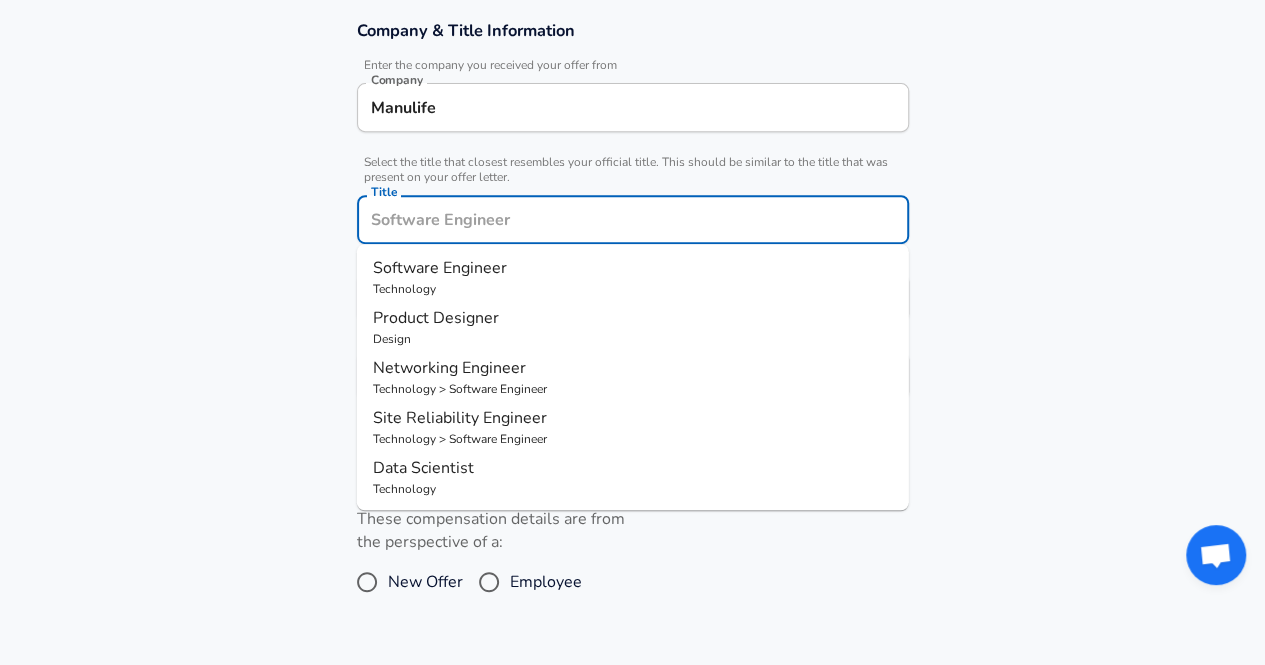 click on "Software Engineer" at bounding box center [440, 268] 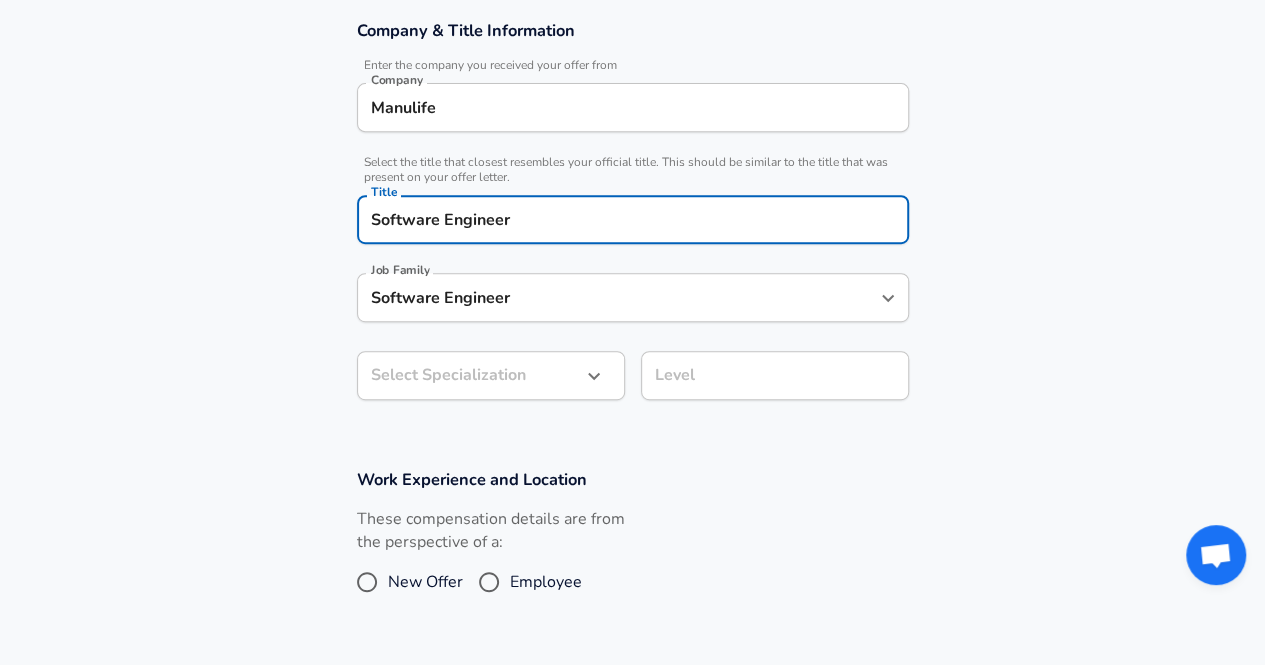 click on "Restart Add Your Salary Upload your offer letter   to verify your submission Enhance Privacy and Anonymity No Automatically hides specific fields until there are enough submissions to safely display the full details.   More Details Based on your submission and the data points that we have already collected, we will automatically hide and anonymize specific fields if there aren't enough data points to remain sufficiently anonymous. Company & Title Information   Enter the company you received your offer from Company Manulife Company   Select the title that closest resembles your official title. This should be similar to the title that was present on your offer letter. Title Software Engineer Title Job Family Software Engineer Job Family Select Specialization ​ Select Specialization Level Level Work Experience and Location These compensation details are from the perspective of a: New Offer Employee Submit Salary By continuing, you are agreeing to [DOMAIN_NAME][PERSON_NAME]'s   Terms of Use   and   Privacy Policy . © 2017 -" at bounding box center [632, -28] 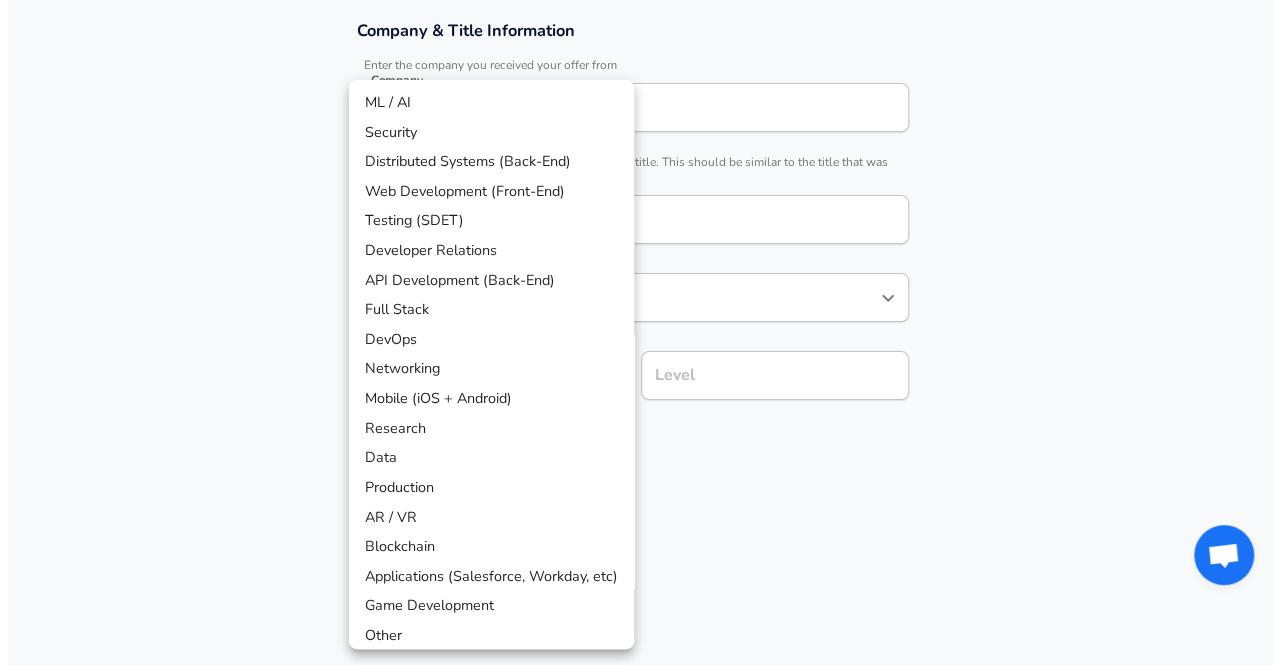 scroll, scrollTop: 420, scrollLeft: 0, axis: vertical 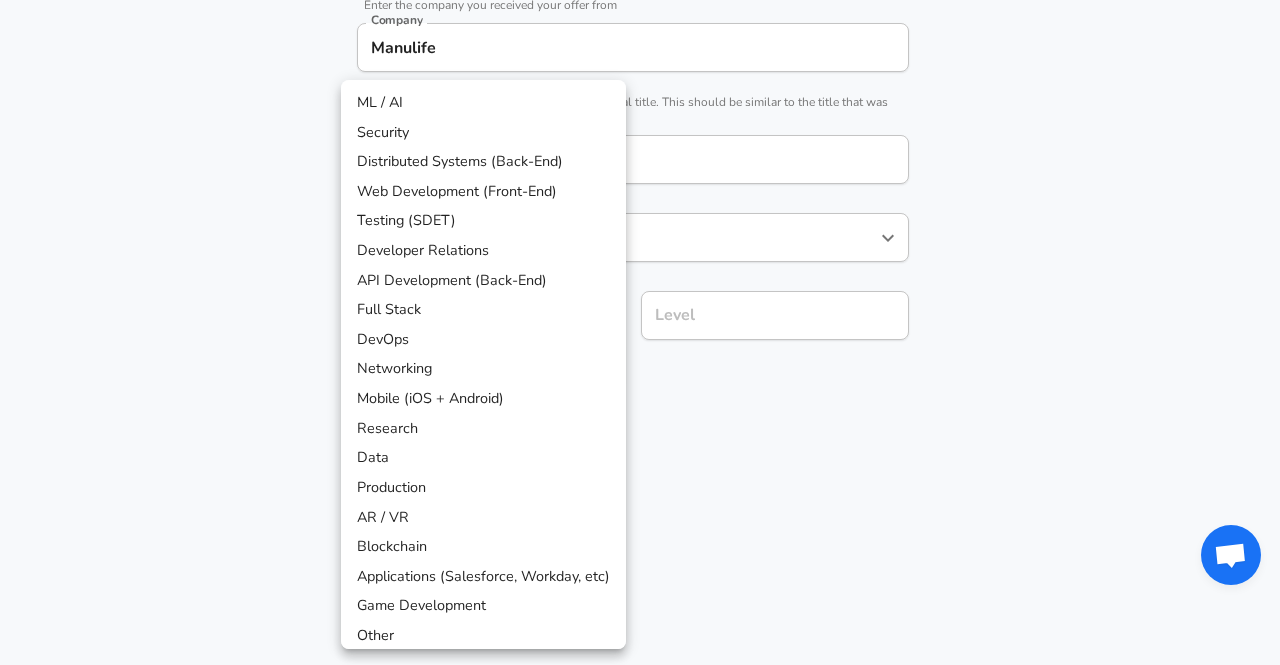 click on "Full Stack" at bounding box center [483, 310] 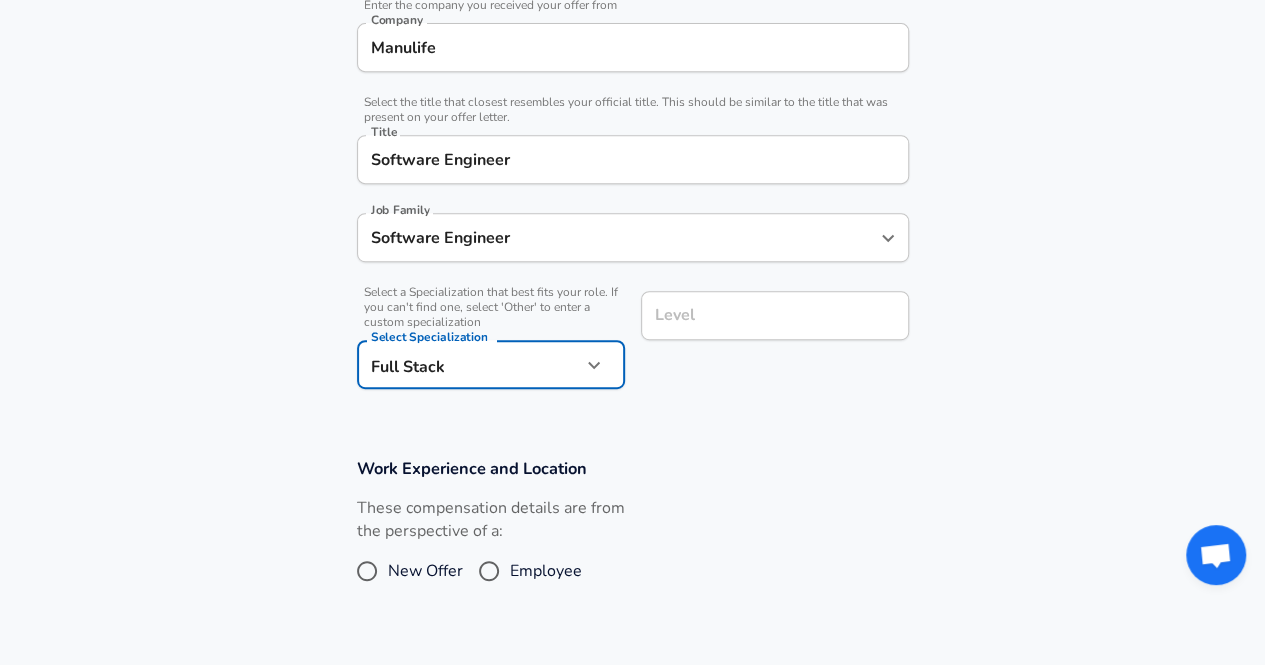 click on "Level Level" at bounding box center [775, 314] 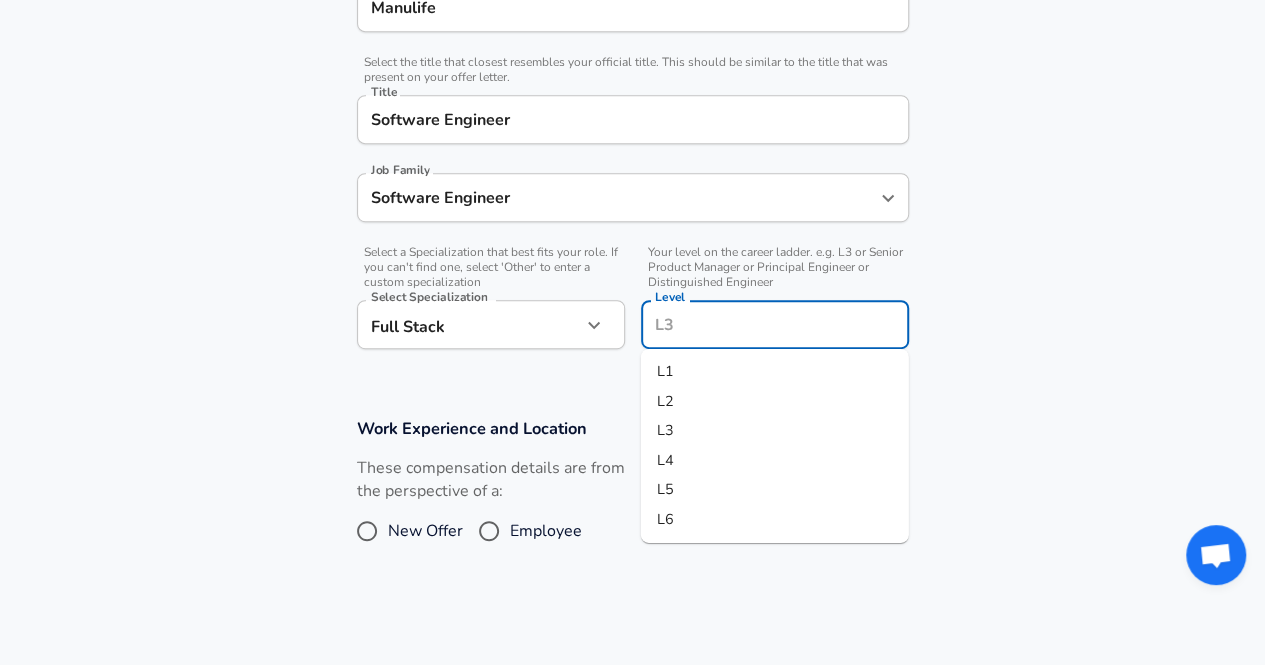 click on "Company & Title Information   Enter the company you received your offer from Company Manulife Company   Select the title that closest resembles your official title. This should be similar to the title that was present on your offer letter. Title Software Engineer Title Job Family Software Engineer Job Family   Select a Specialization that best fits your role. If you can't find one, select 'Other' to enter a custom specialization Select Specialization Full Stack Full Stack Select Specialization   Your level on the career ladder. e.g. L3 or Senior Product Manager or Principal Engineer or Distinguished Engineer Level Level L1 L2 L3 L4 L5 L6" at bounding box center [632, 145] 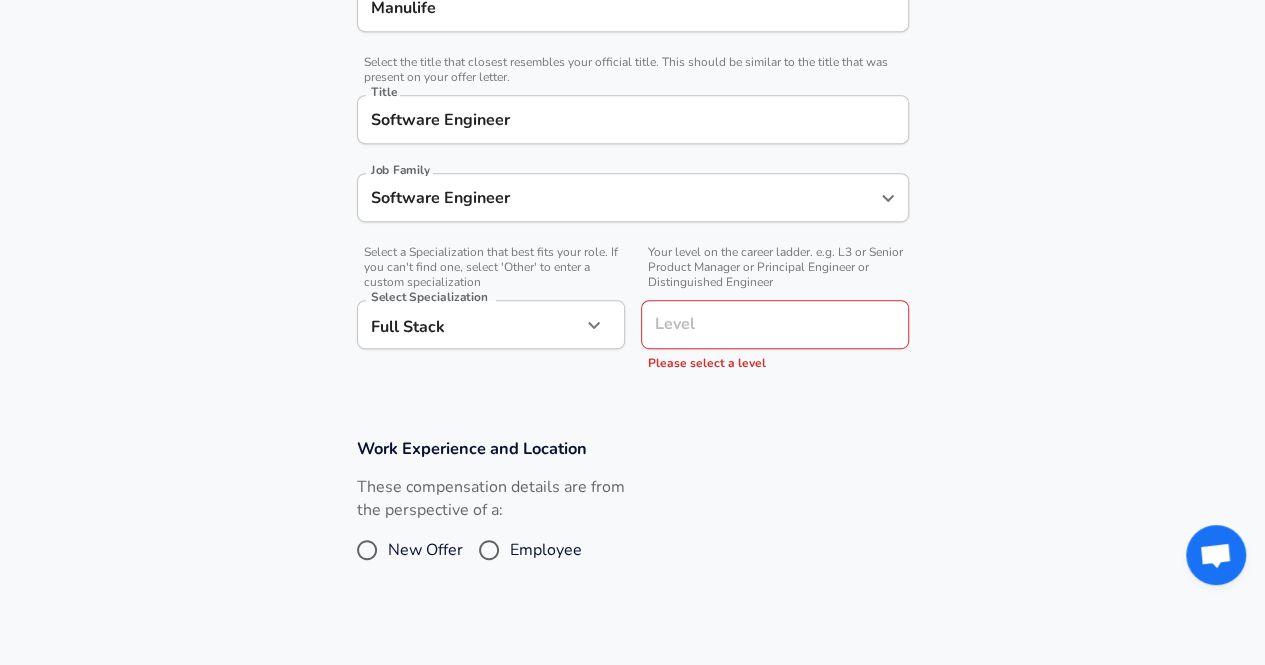 click on "Level" at bounding box center (775, 324) 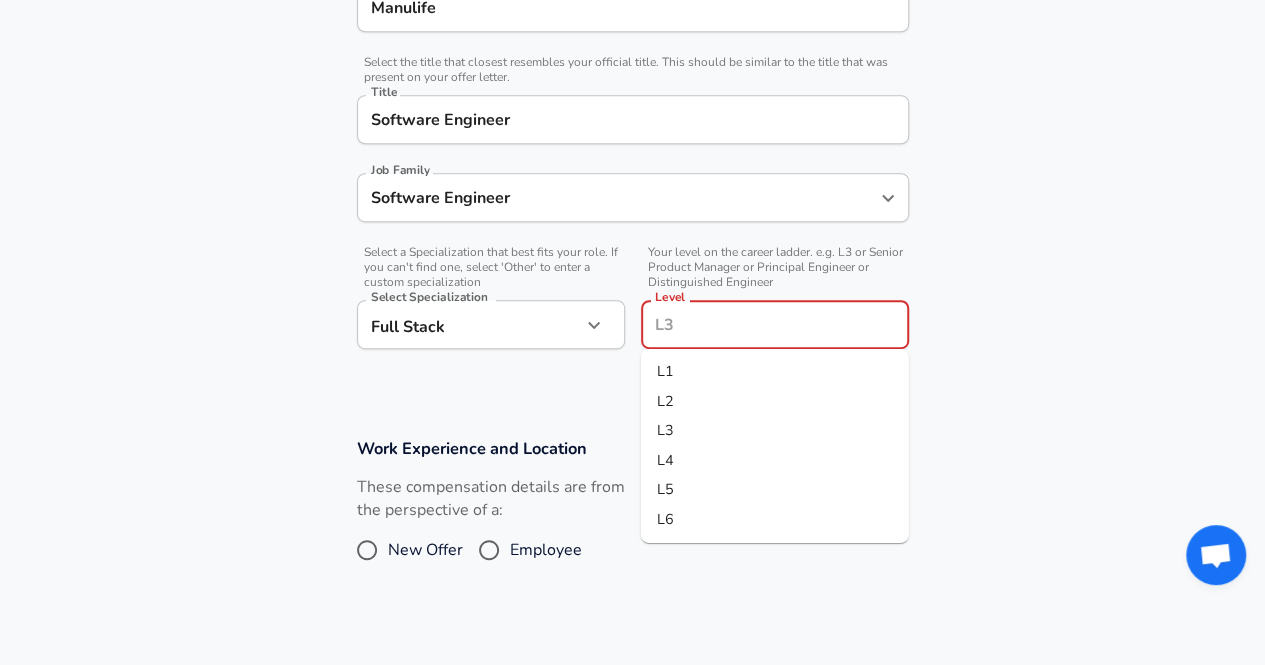 click on "Company & Title Information   Enter the company you received your offer from Company Manulife Company   Select the title that closest resembles your official title. This should be similar to the title that was present on your offer letter. Title Software Engineer Title Job Family Software Engineer Job Family   Select a Specialization that best fits your role. If you can't find one, select 'Other' to enter a custom specialization Select Specialization Full Stack Full Stack Select Specialization   Your level on the career ladder. e.g. L3 or Senior Product Manager or Principal Engineer or Distinguished Engineer Level Level Please select a level L1 L2 L3 L4 L5 L6" at bounding box center (632, 155) 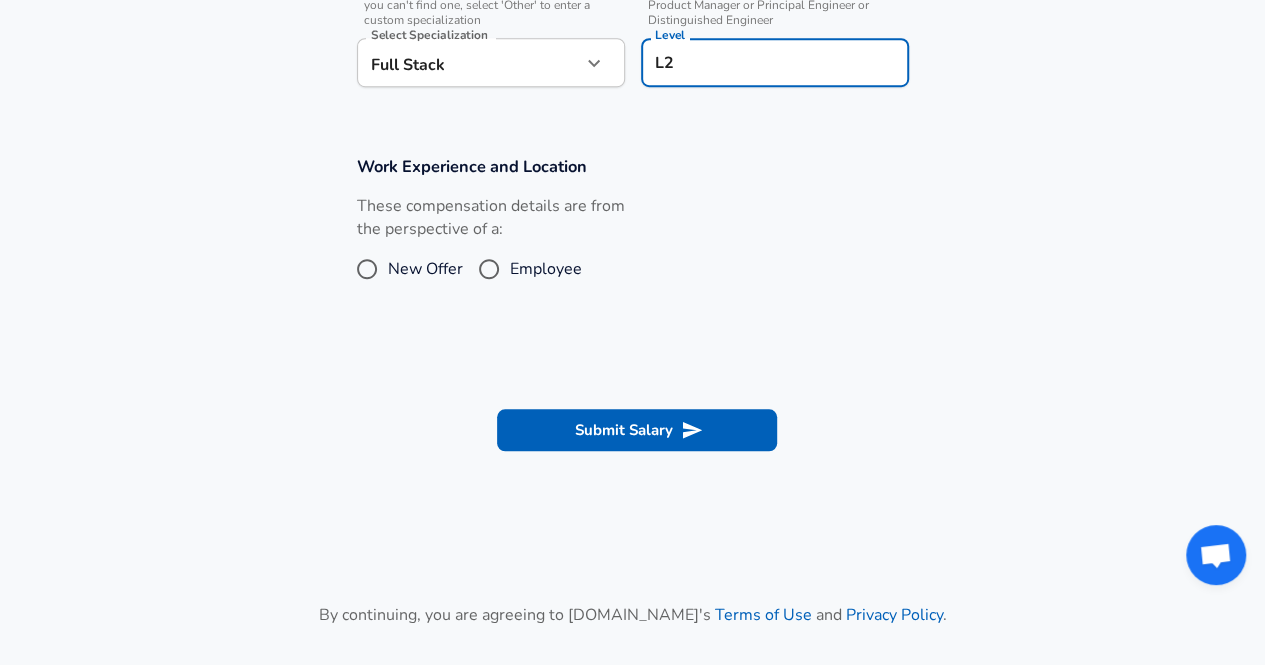 scroll, scrollTop: 660, scrollLeft: 0, axis: vertical 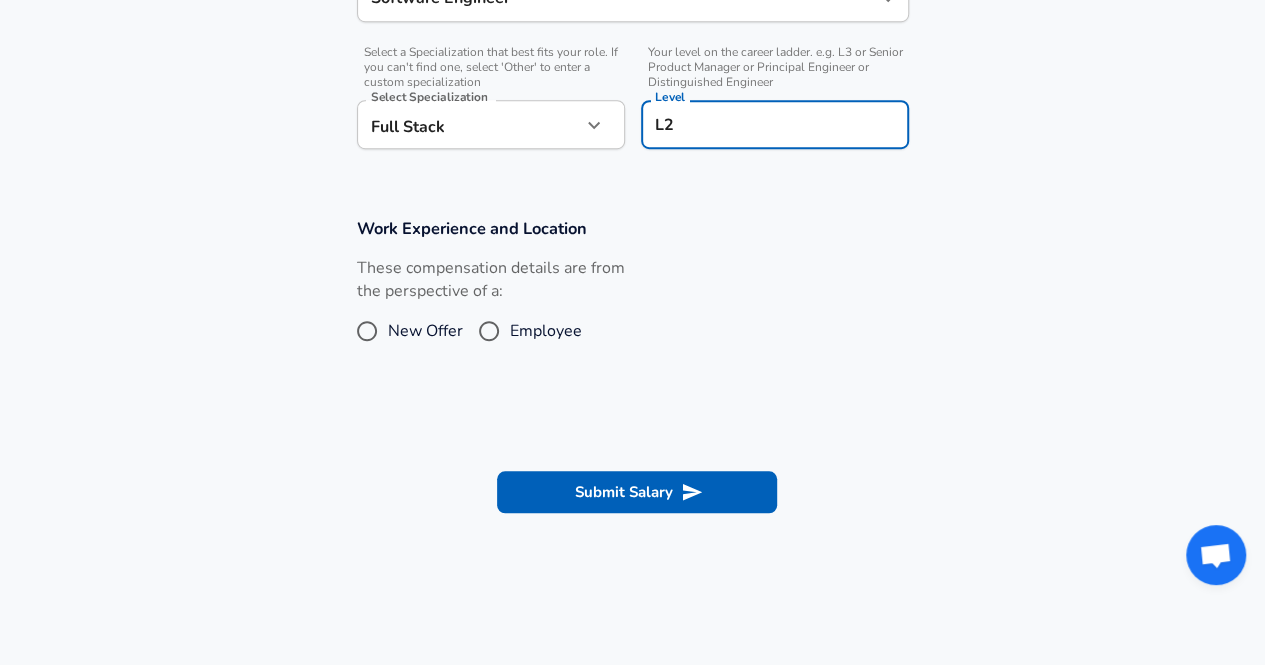 click on "Employee" at bounding box center (489, 331) 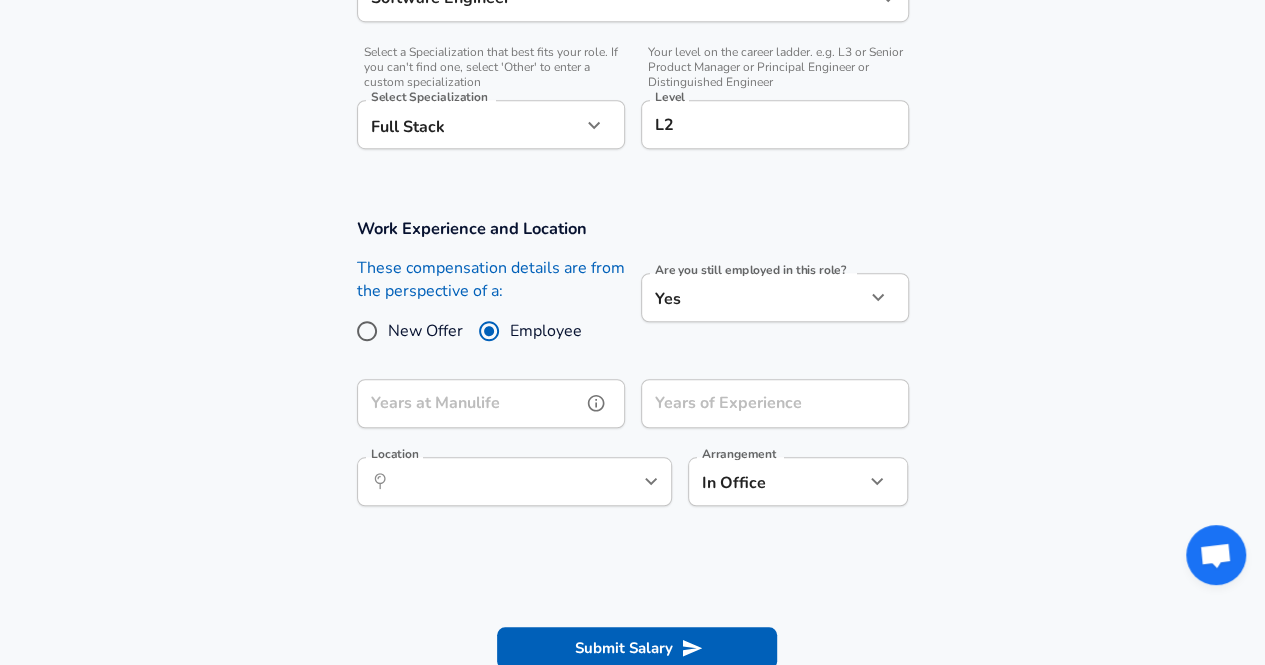 click on "Years at Manulife" at bounding box center (469, 403) 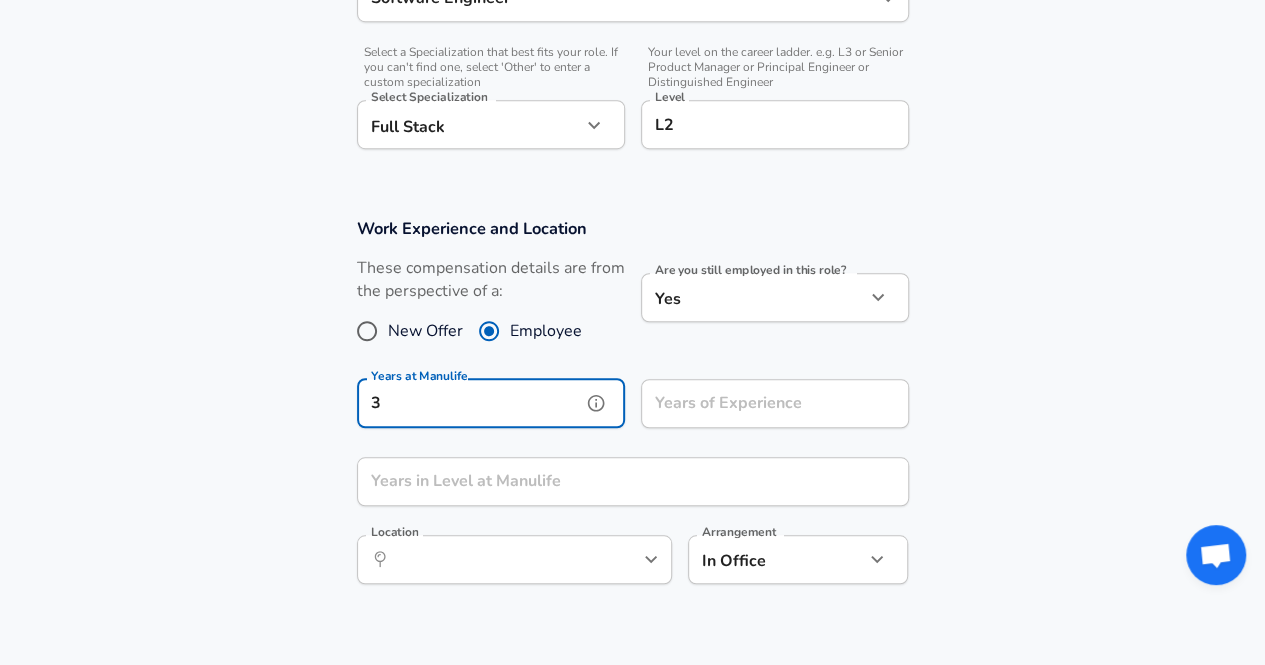 type on "3" 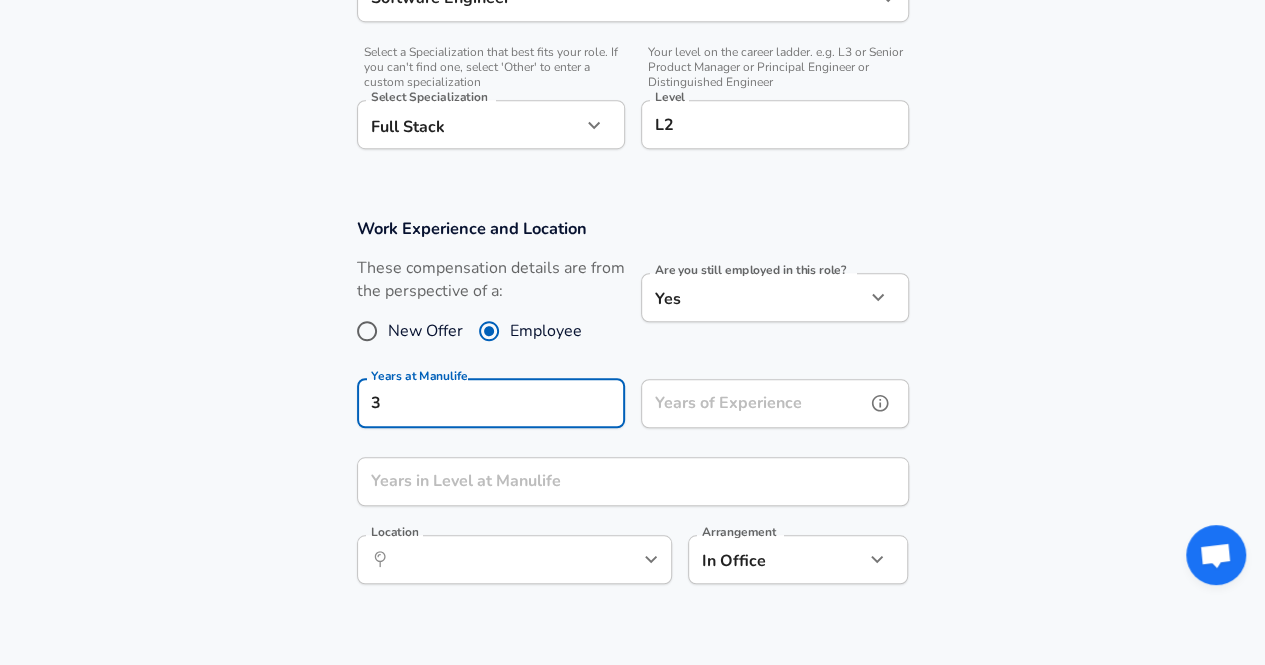 click on "Years of Experience" at bounding box center (753, 403) 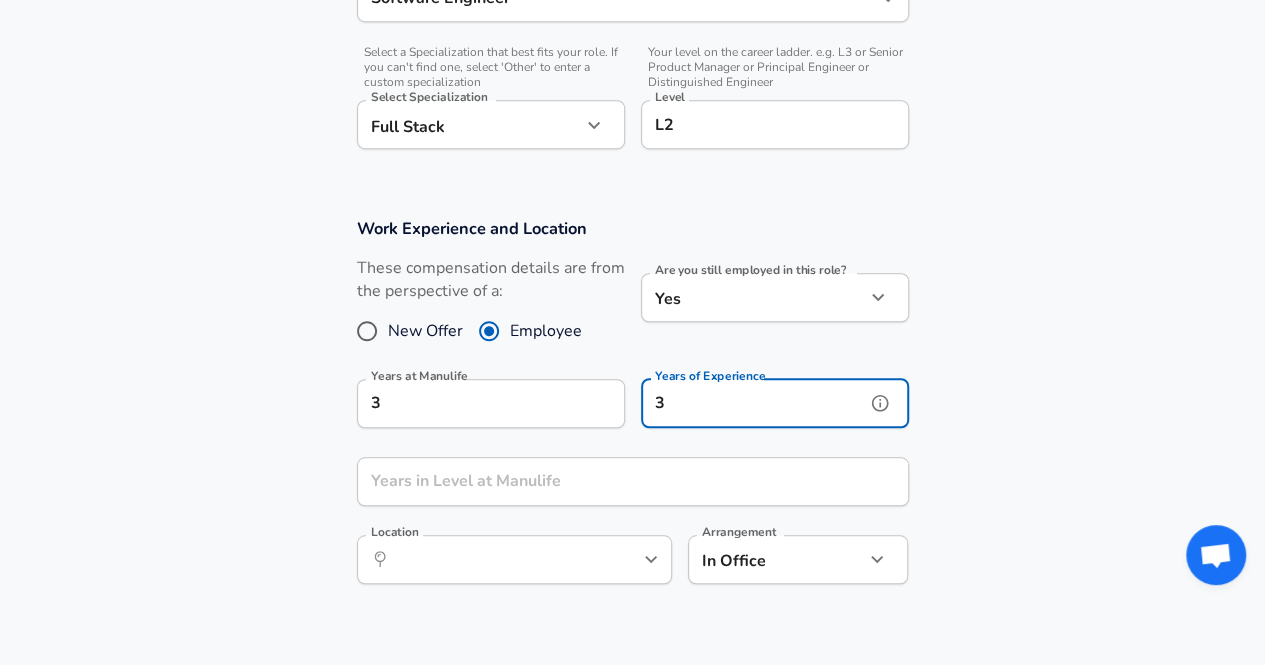 type on "3" 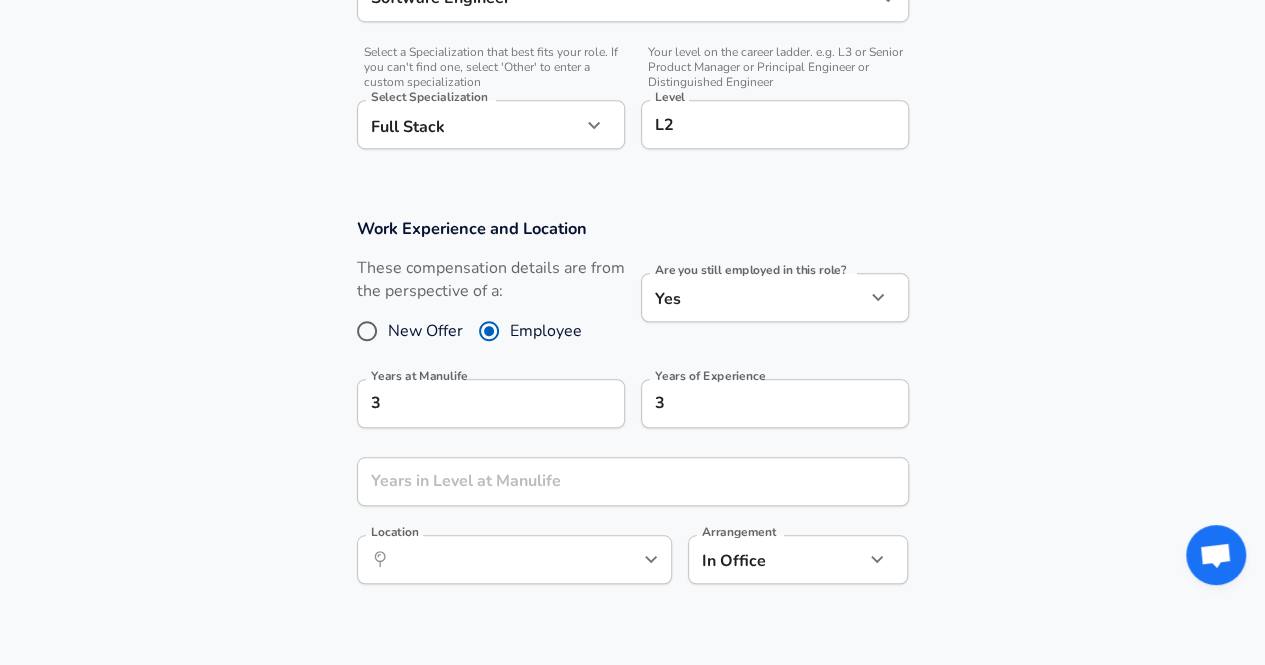 click on "Work Experience and Location These compensation details are from the perspective of a: New Offer Employee Are you still employed in this role? Yes yes Are you still employed in this role? Years at Manulife 3 Years at Manulife Years of Experience 3 Years of Experience Years in Level at Manulife Years in Level at Manulife Location ​ Location Arrangement In Office office Arrangement" at bounding box center [632, 411] 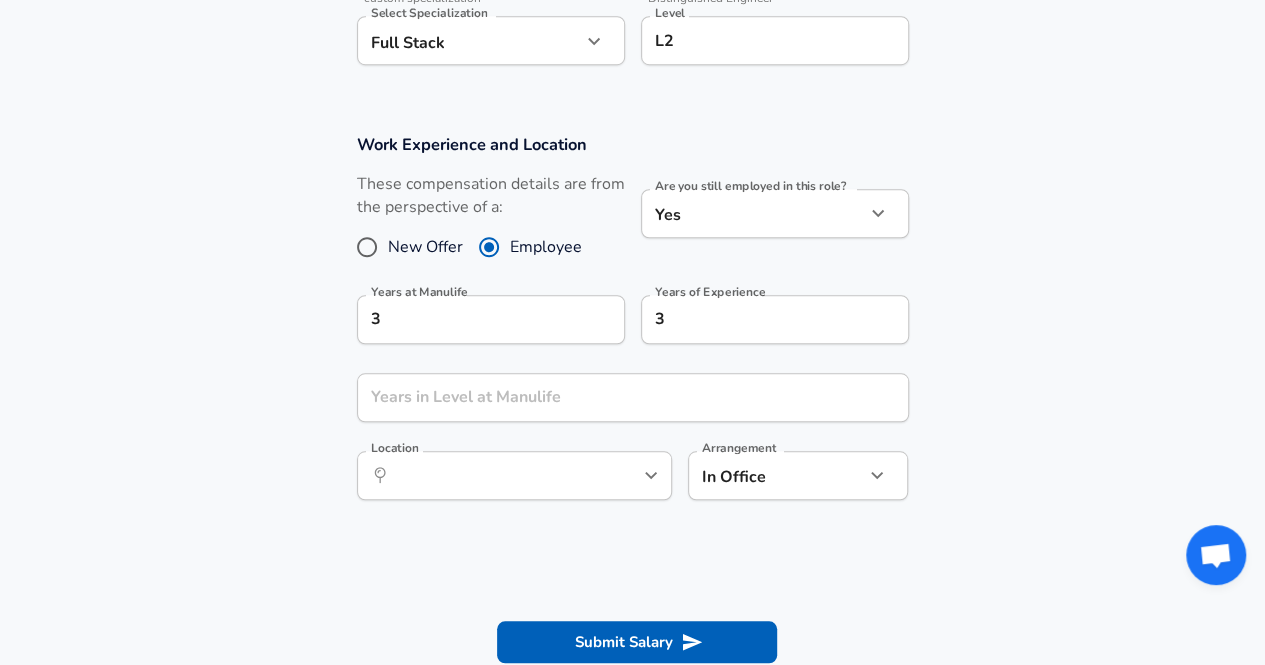 scroll, scrollTop: 860, scrollLeft: 0, axis: vertical 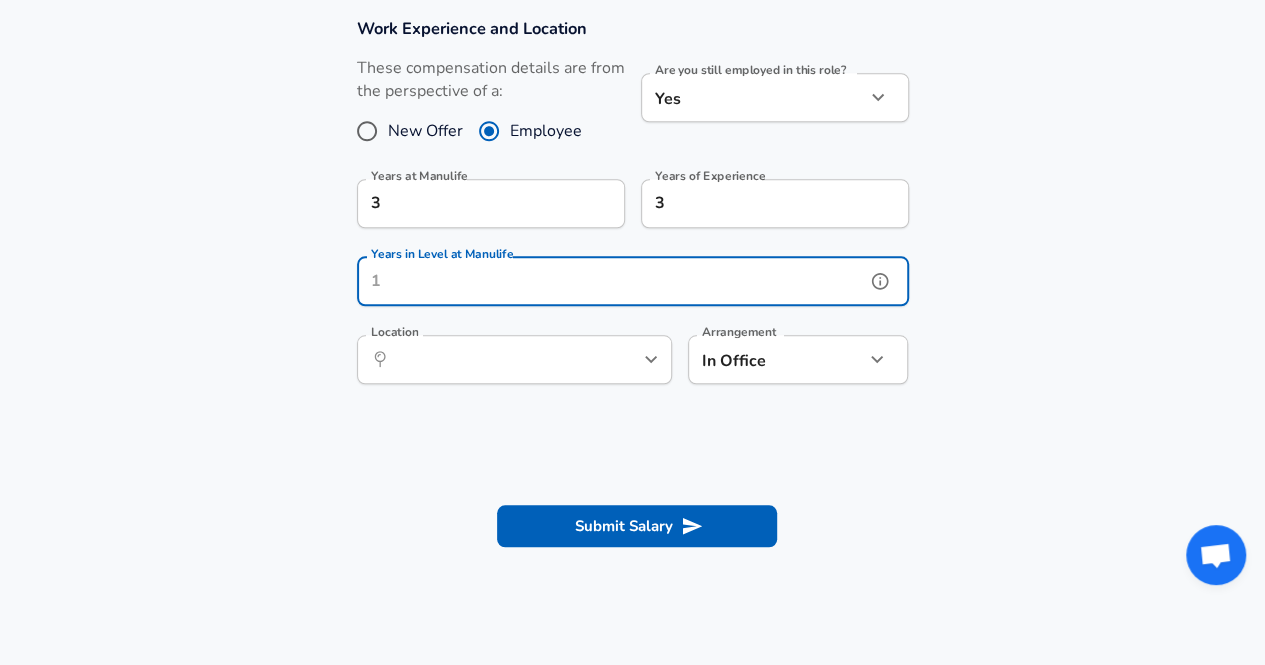 click on "Years in Level at Manulife" at bounding box center (611, 281) 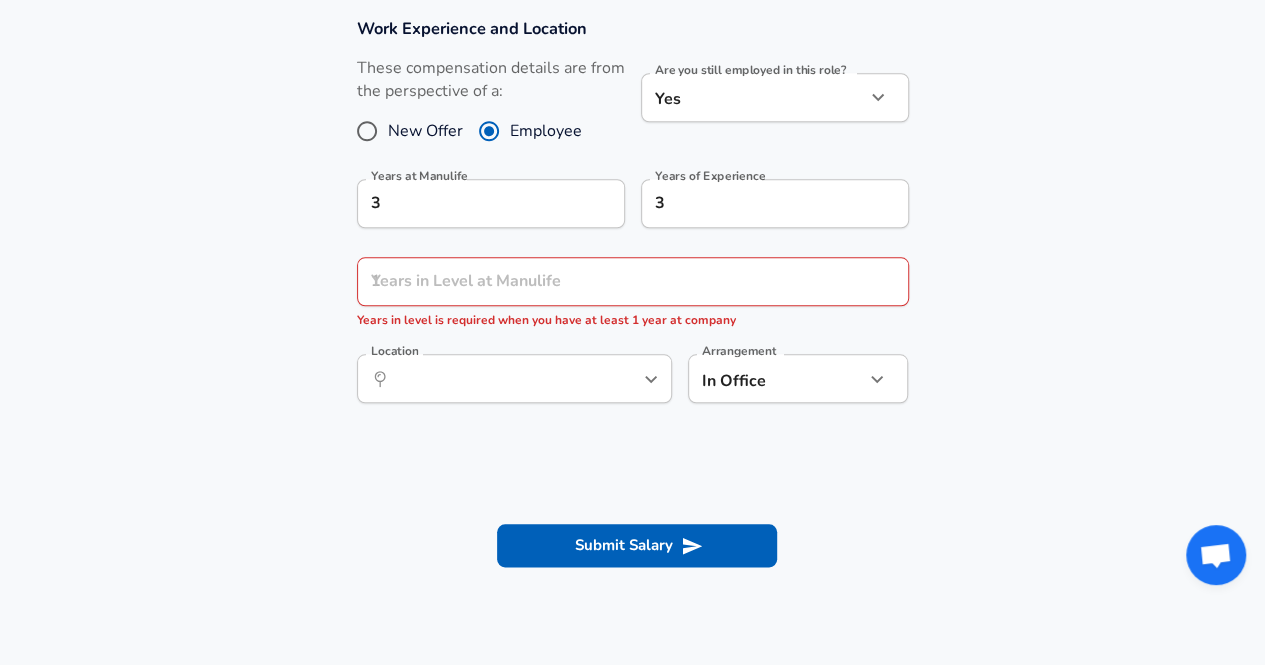 click on "Work Experience and Location These compensation details are from the perspective of a: New Offer Employee Are you still employed in this role? Yes yes Are you still employed in this role? Years at Manulife 3 Years at Manulife Years of Experience 3 Years of Experience Years in Level at Manulife Years in Level at Manulife Years in level is required when you have at least 1 year at company  Location ​ Location Arrangement In Office office Arrangement" at bounding box center [632, 221] 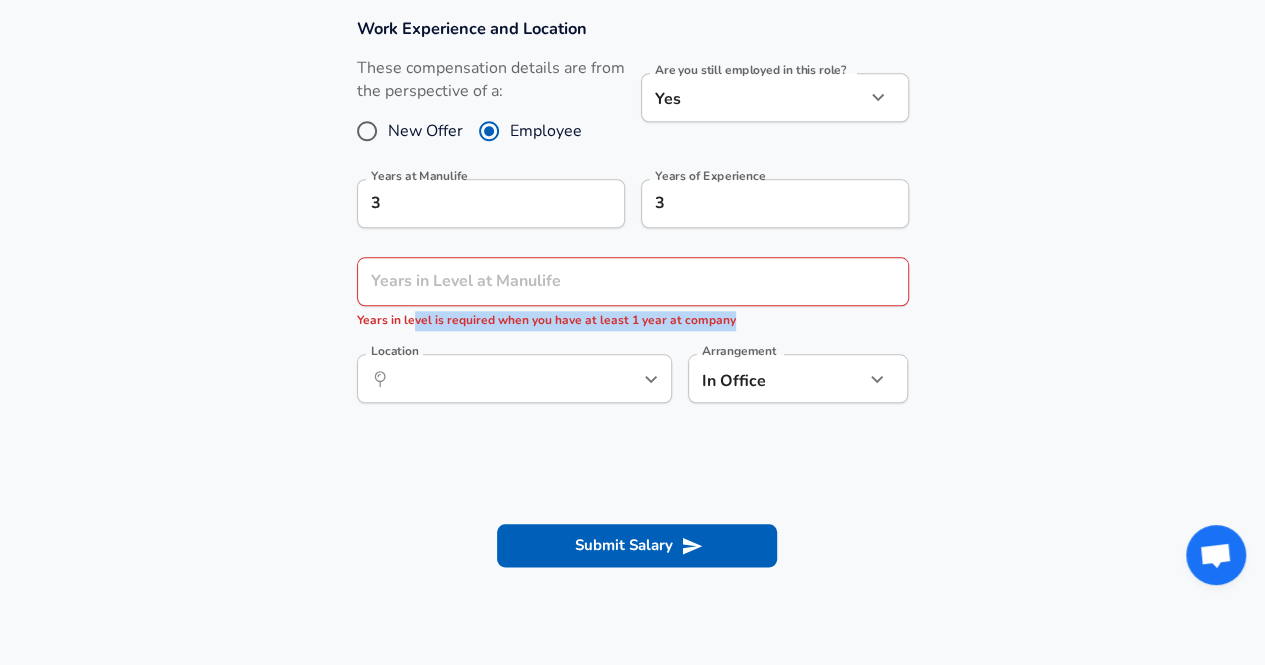 drag, startPoint x: 410, startPoint y: 323, endPoint x: 646, endPoint y: 329, distance: 236.07626 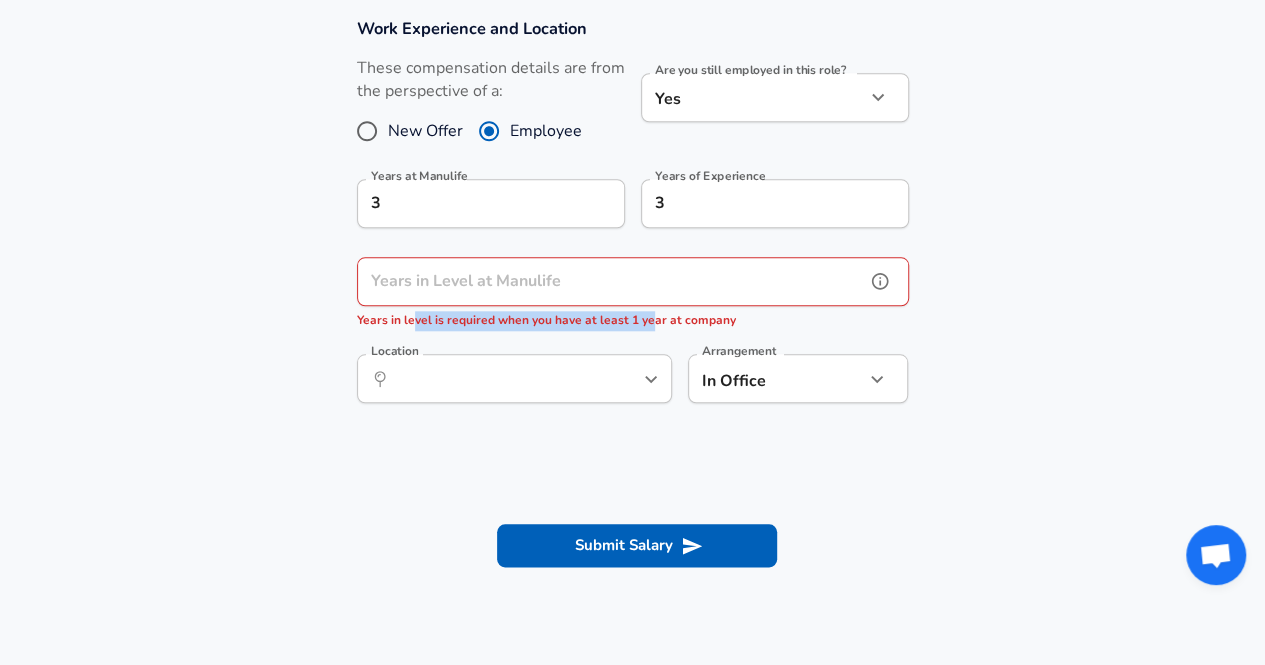 click on "Years in Level at Manulife" at bounding box center (611, 281) 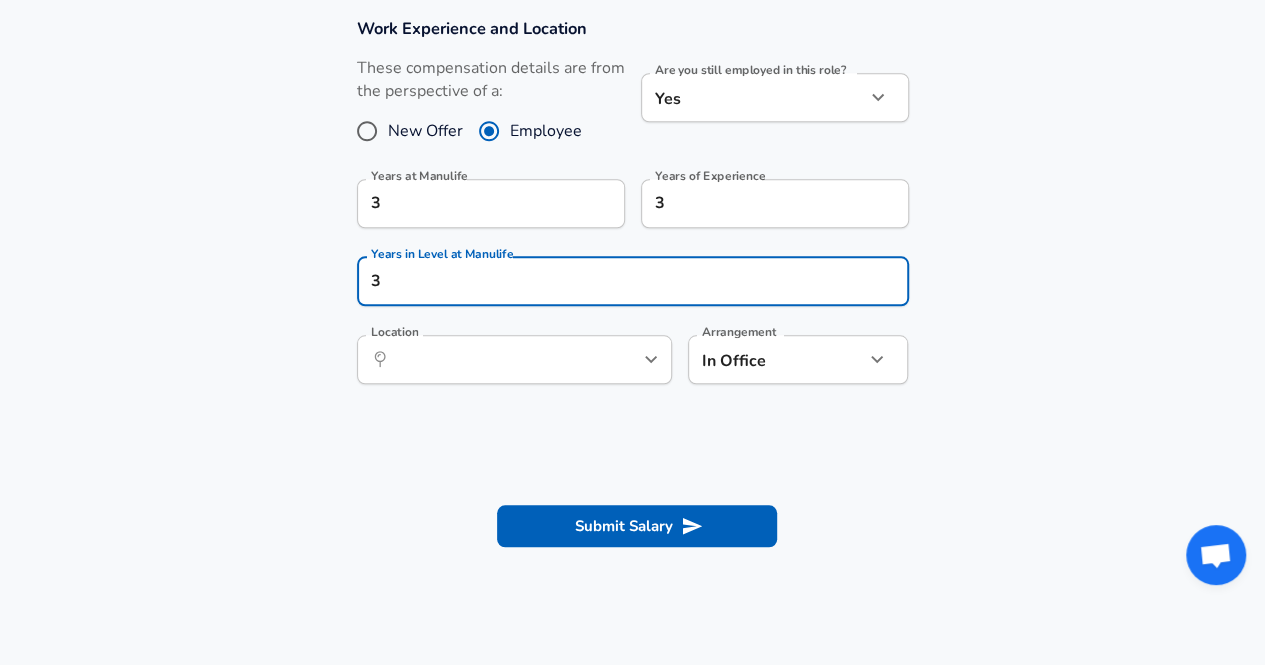 click on "Work Experience and Location These compensation details are from the perspective of a: New Offer Employee Are you still employed in this role? Yes yes Are you still employed in this role? Years at Manulife 3 Years at Manulife Years of Experience 3 Years of Experience Years in Level at Manulife 3 Years in Level at Manulife Location ​ Location Arrangement In Office office Arrangement" at bounding box center [632, 211] 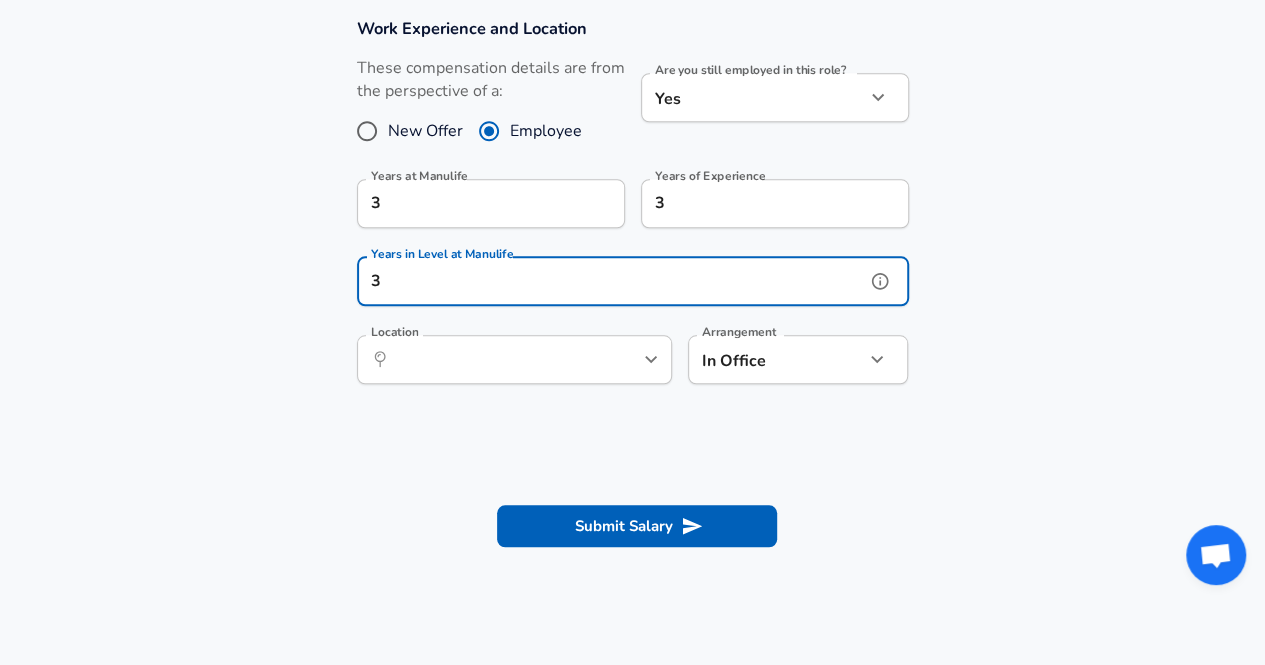 click on "3" at bounding box center (611, 281) 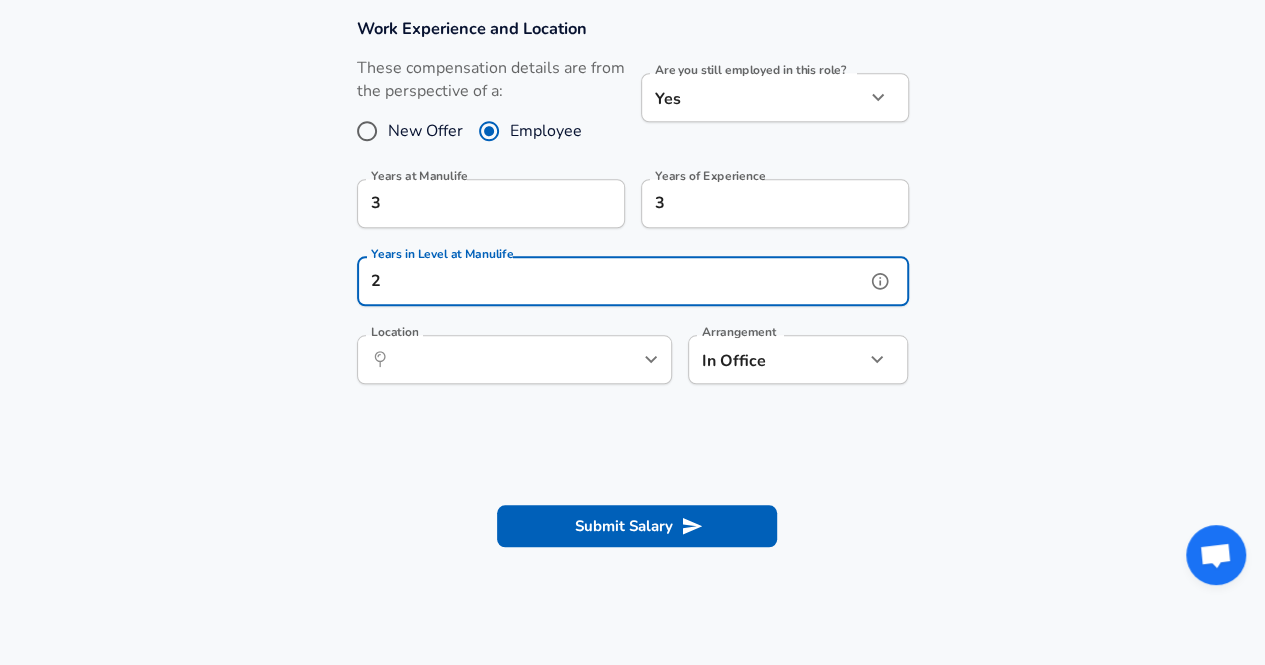 type on "2" 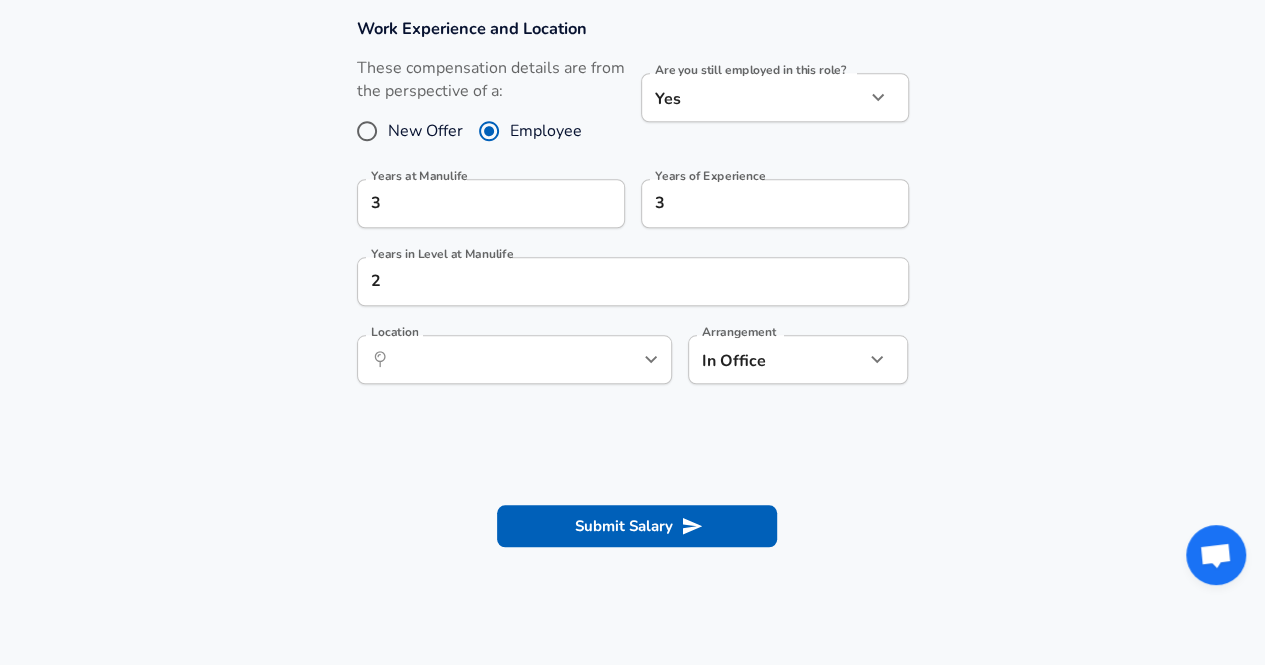 click on "Work Experience and Location These compensation details are from the perspective of a: New Offer Employee Are you still employed in this role? Yes yes Are you still employed in this role? Years at Manulife 3 Years at Manulife Years of Experience 3 Years of Experience Years in Level at Manulife 2 Years in Level at Manulife Location ​ Location Arrangement In Office office Arrangement" at bounding box center (632, 211) 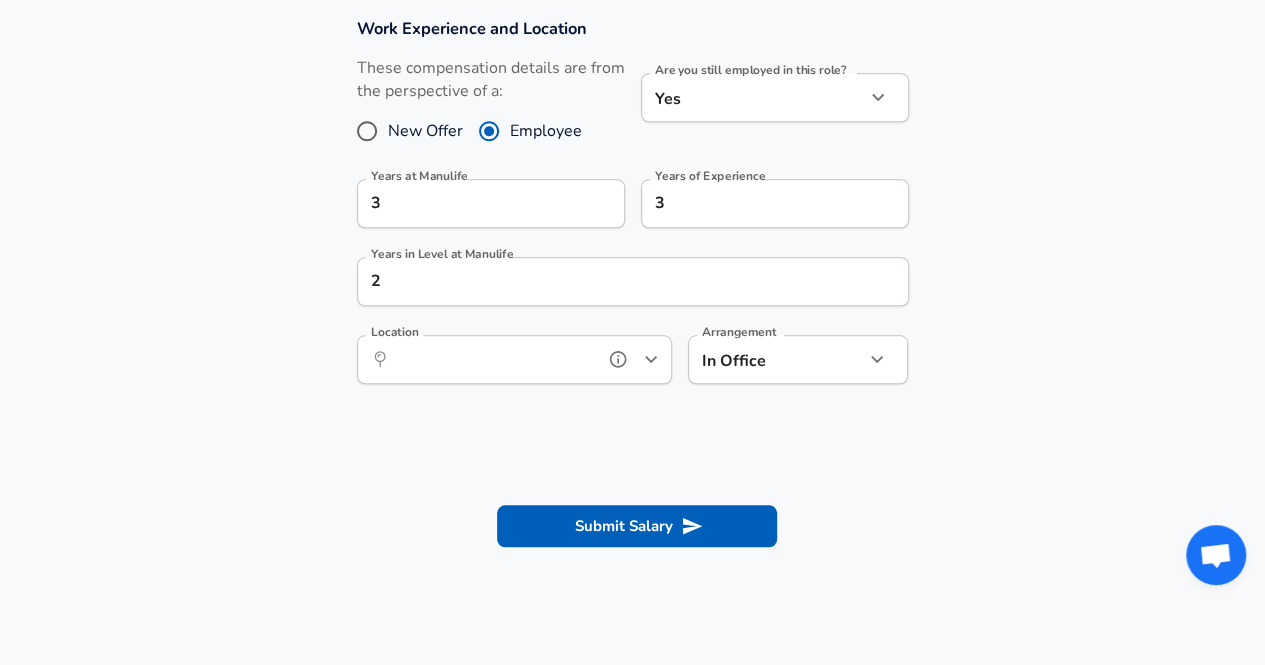 click on "Location" at bounding box center (492, 359) 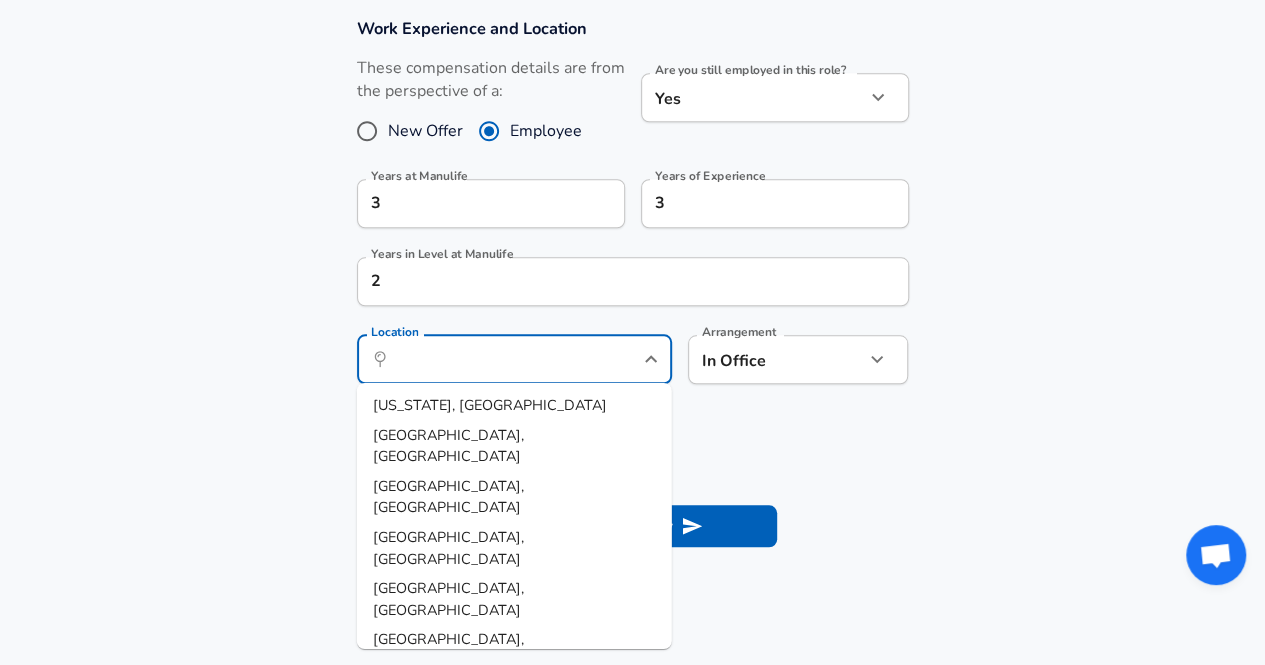 click on "In Office office Arrangement" at bounding box center [798, 359] 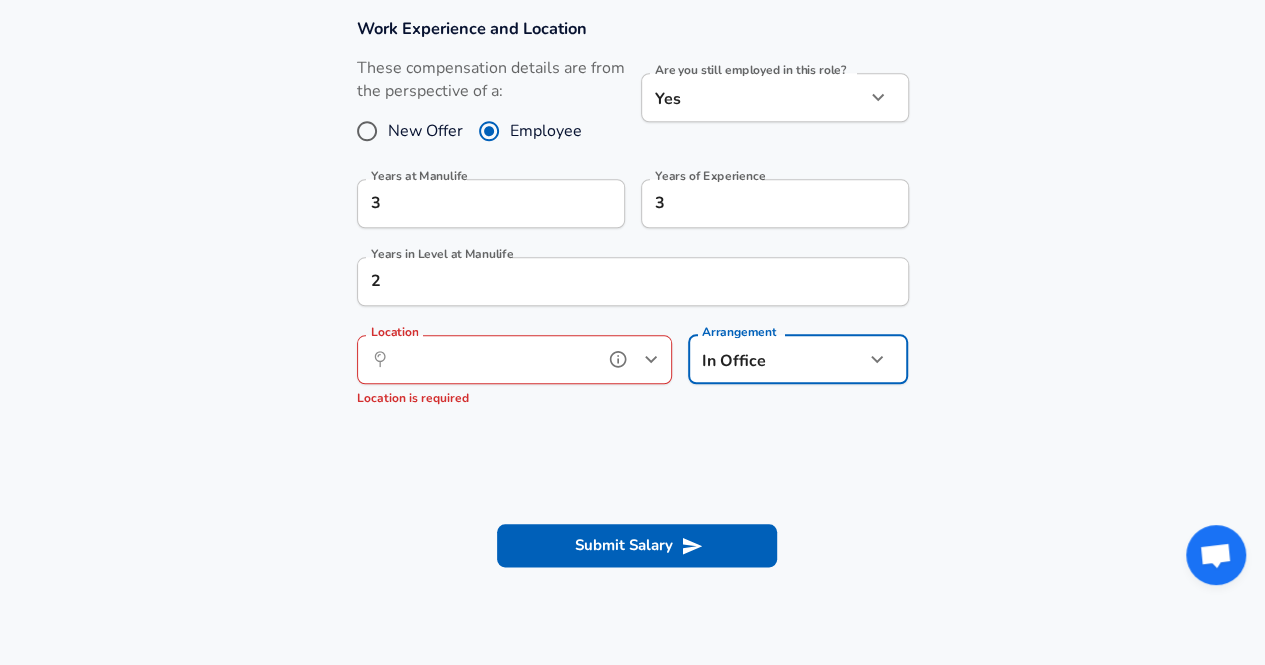 click on "Location" at bounding box center [492, 359] 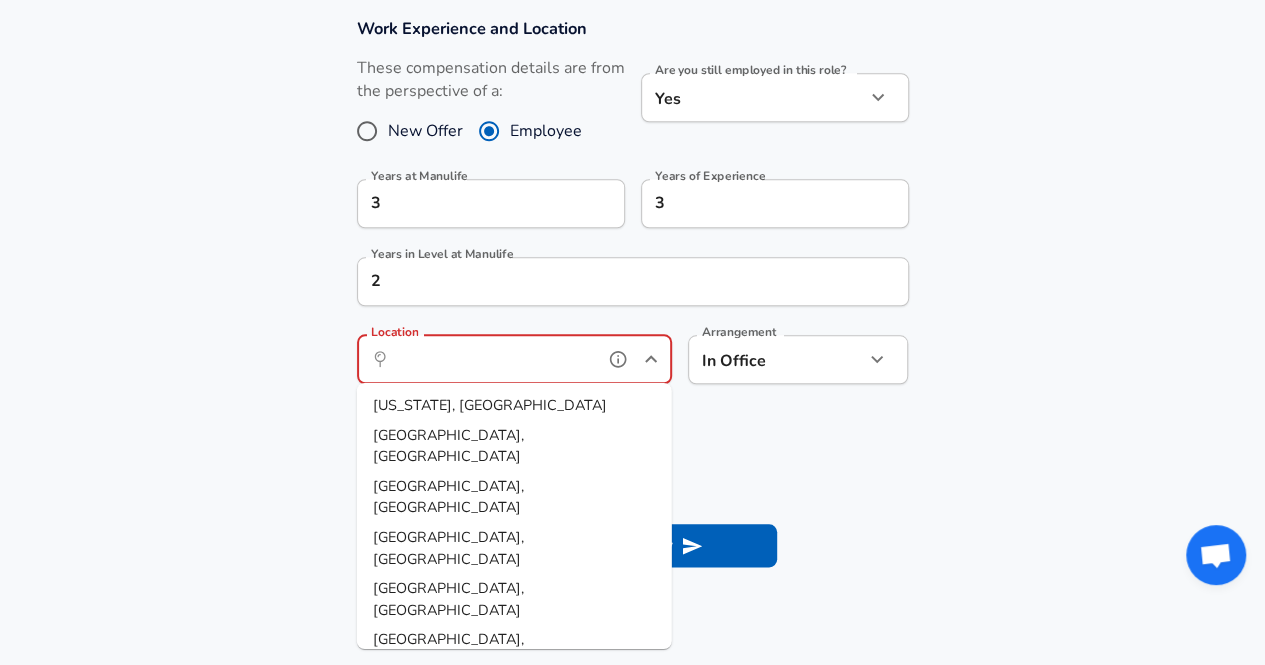 type on "i" 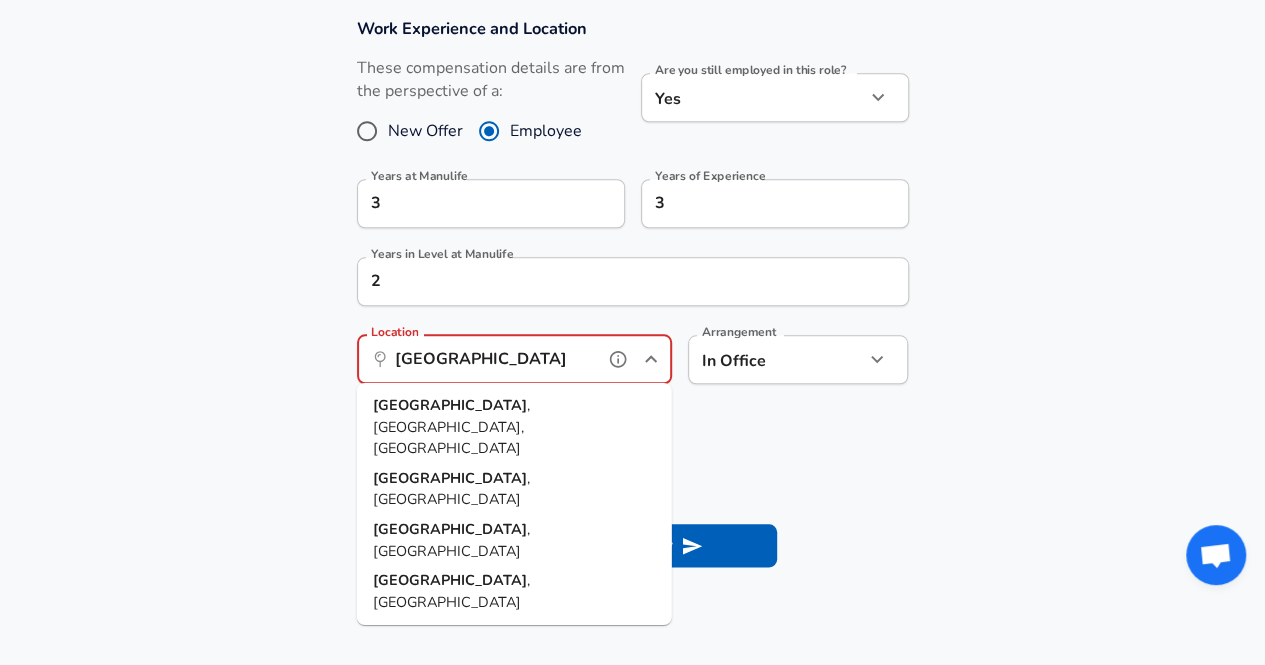click on "[GEOGRAPHIC_DATA] , [GEOGRAPHIC_DATA], [GEOGRAPHIC_DATA]" at bounding box center (514, 427) 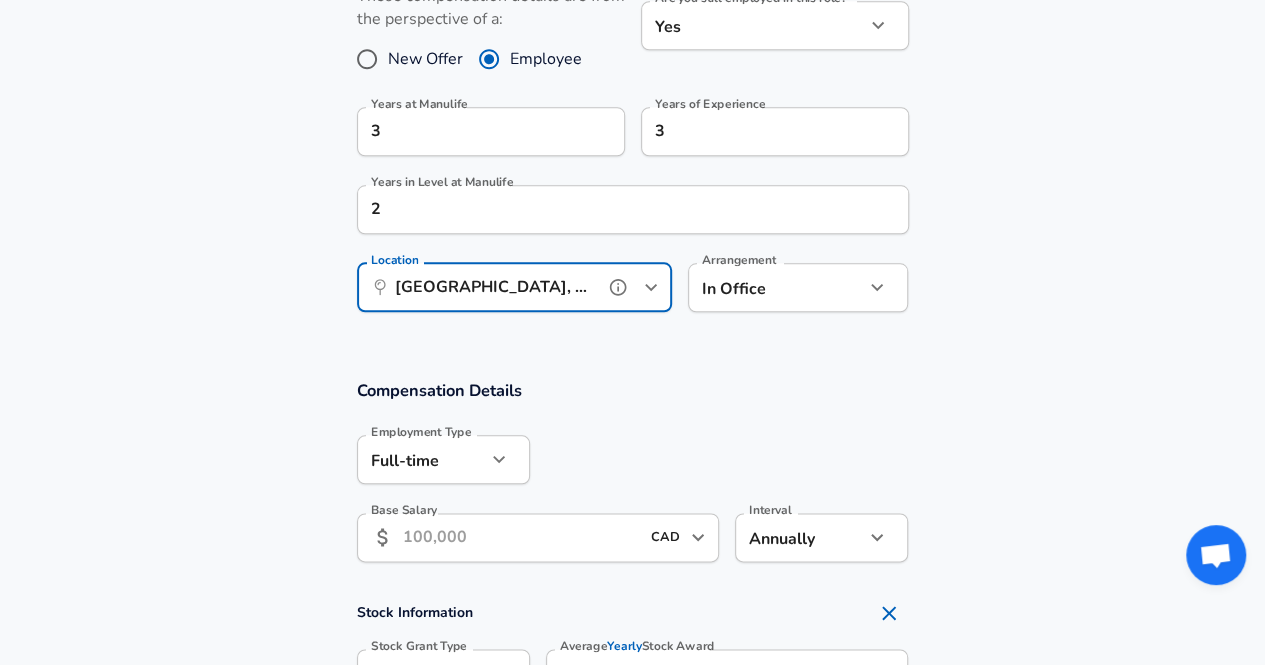 scroll, scrollTop: 1060, scrollLeft: 0, axis: vertical 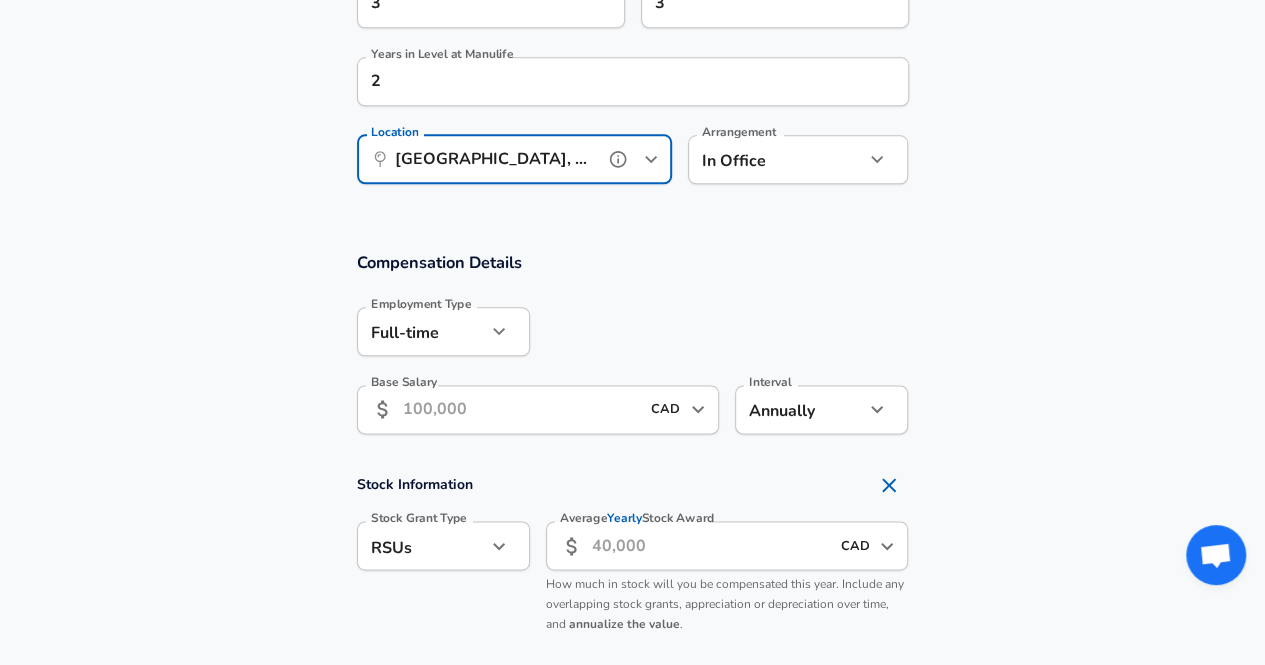 type on "[GEOGRAPHIC_DATA], [GEOGRAPHIC_DATA], [GEOGRAPHIC_DATA]" 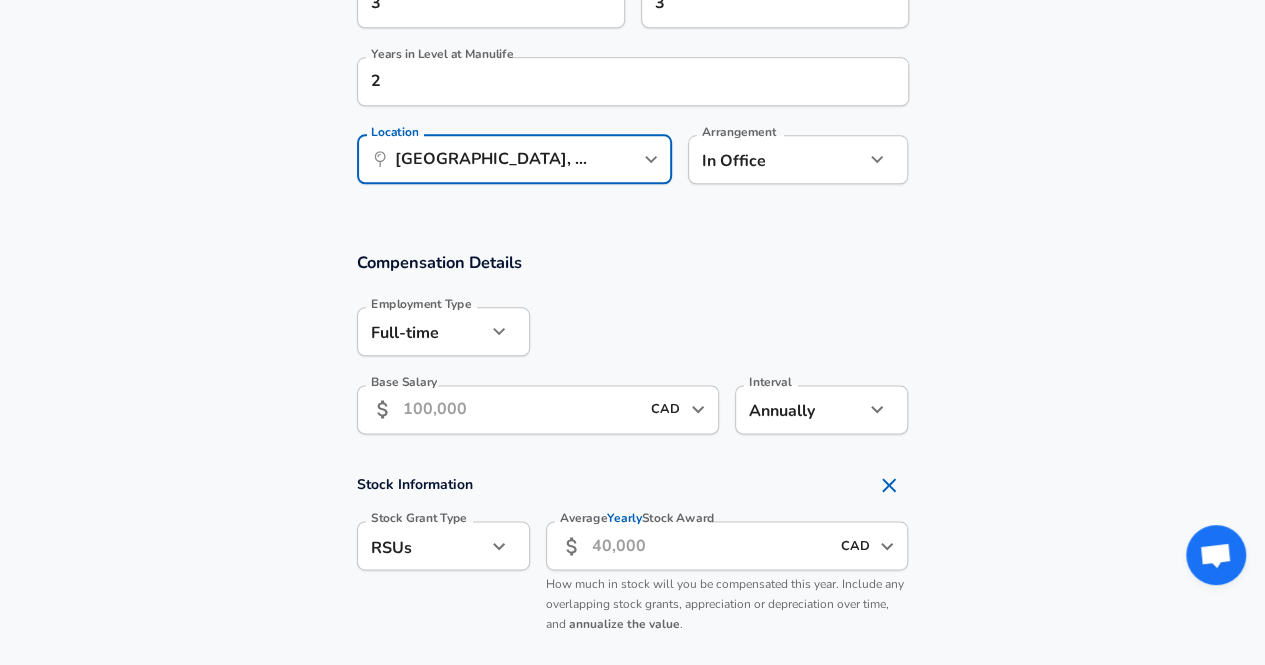 click on "Base Salary" at bounding box center [521, 409] 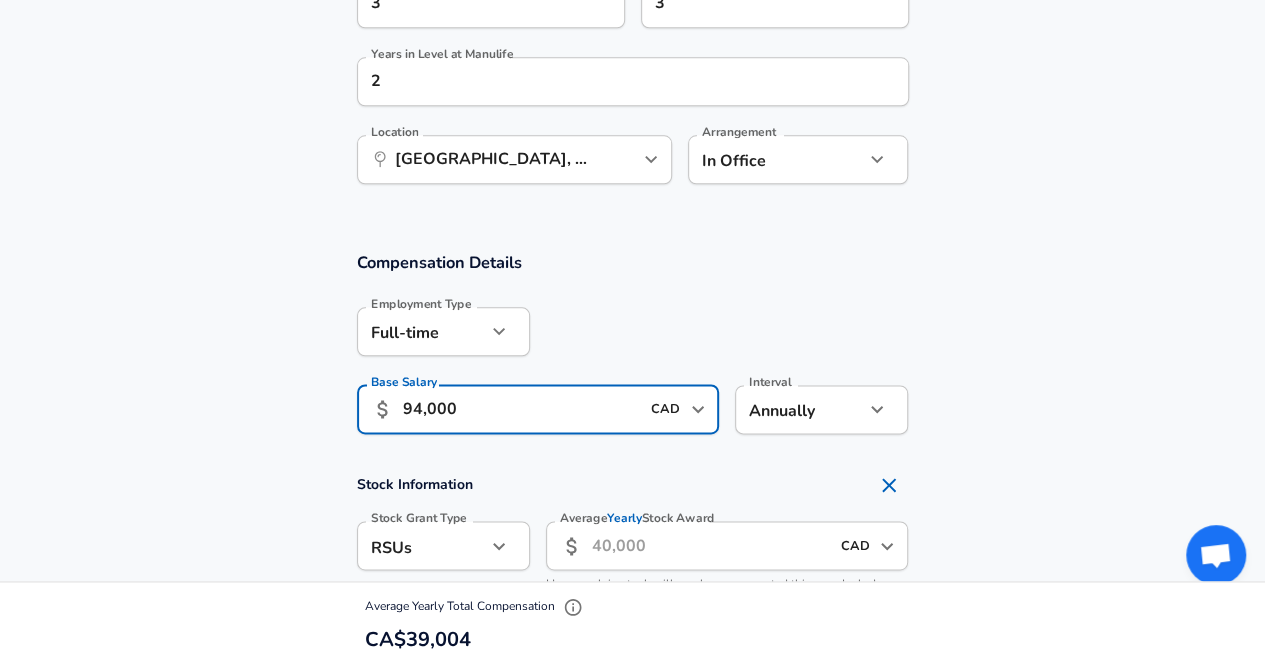 type on "94,000" 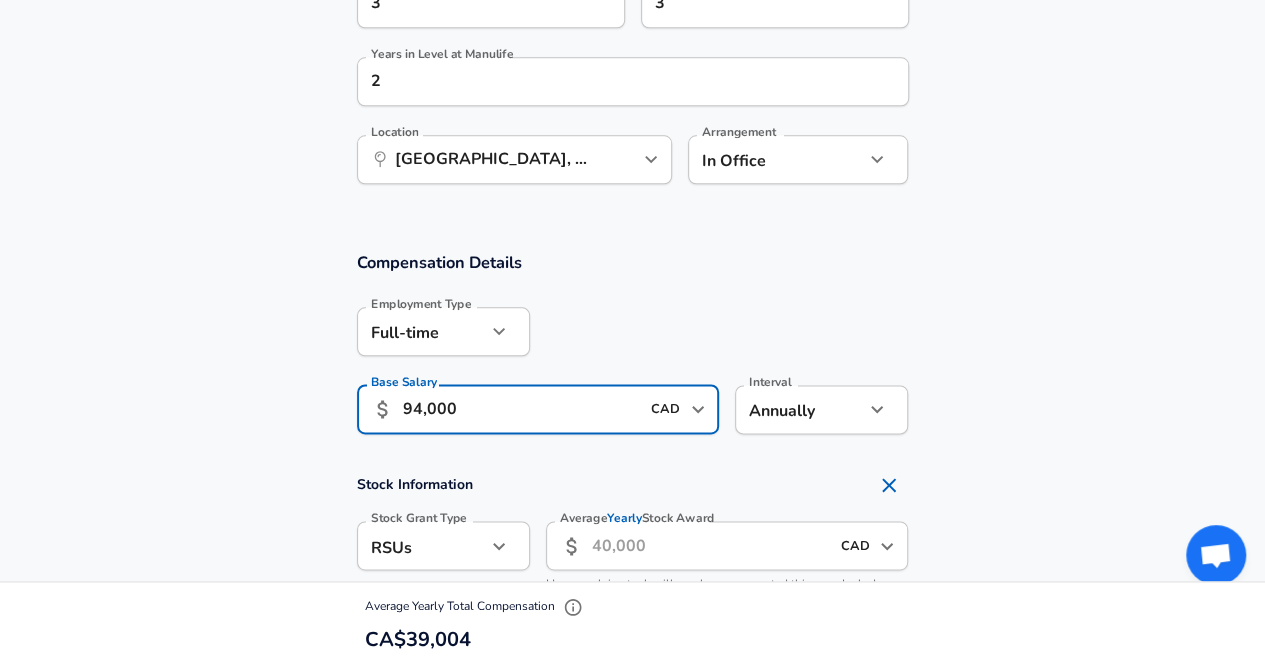 click on "Compensation Details Employment Type [DEMOGRAPHIC_DATA] full_time Employment Type Base Salary ​ 94,000 CAD ​ Base Salary Interval Annually yearly Interval" at bounding box center (632, 349) 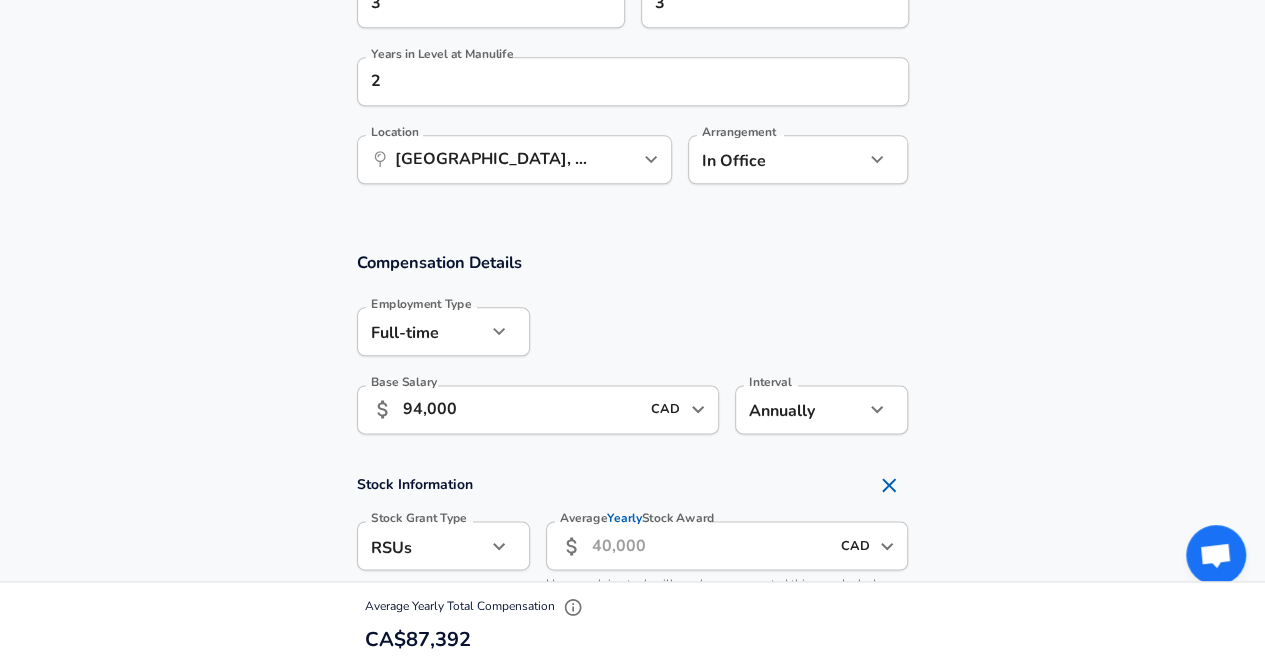 scroll, scrollTop: 1260, scrollLeft: 0, axis: vertical 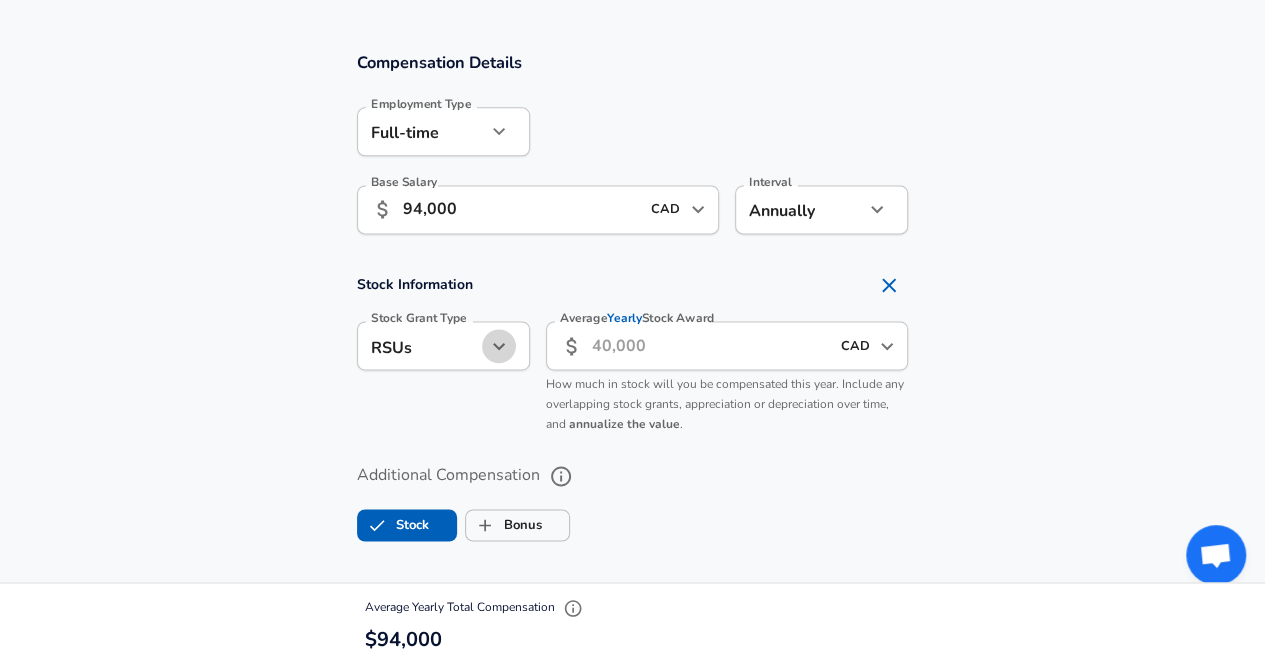 click 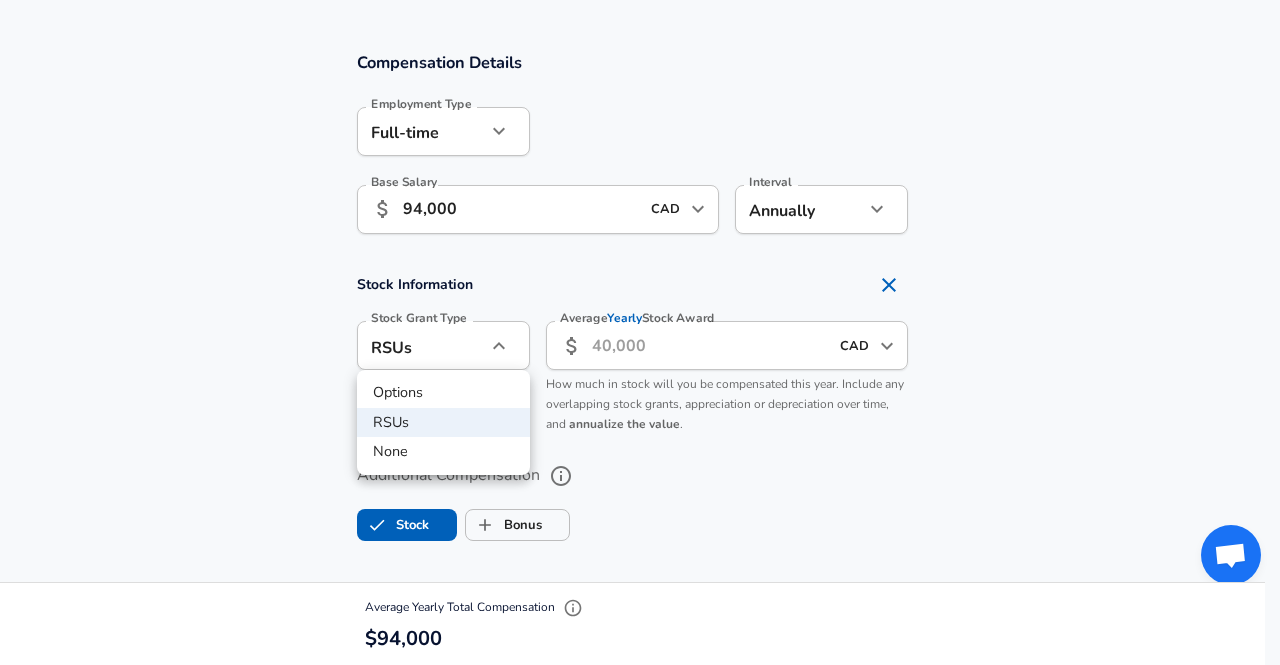 click at bounding box center [640, 332] 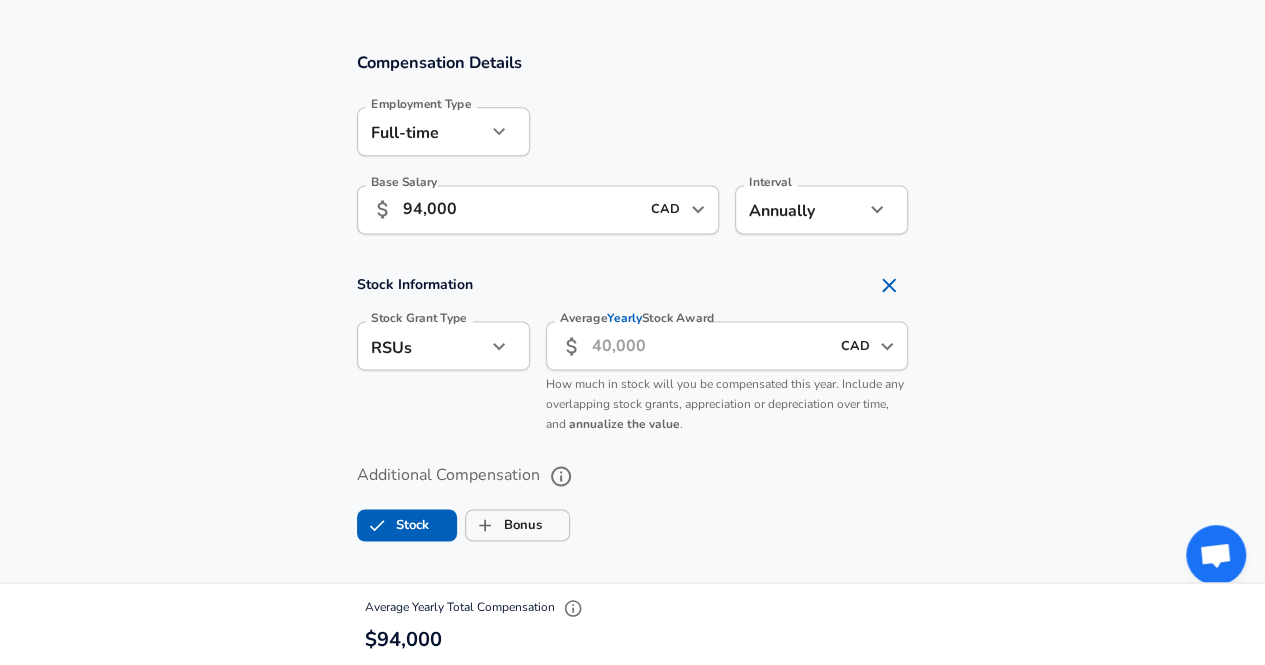 click on "Average  Yearly  Stock Award" at bounding box center (710, 345) 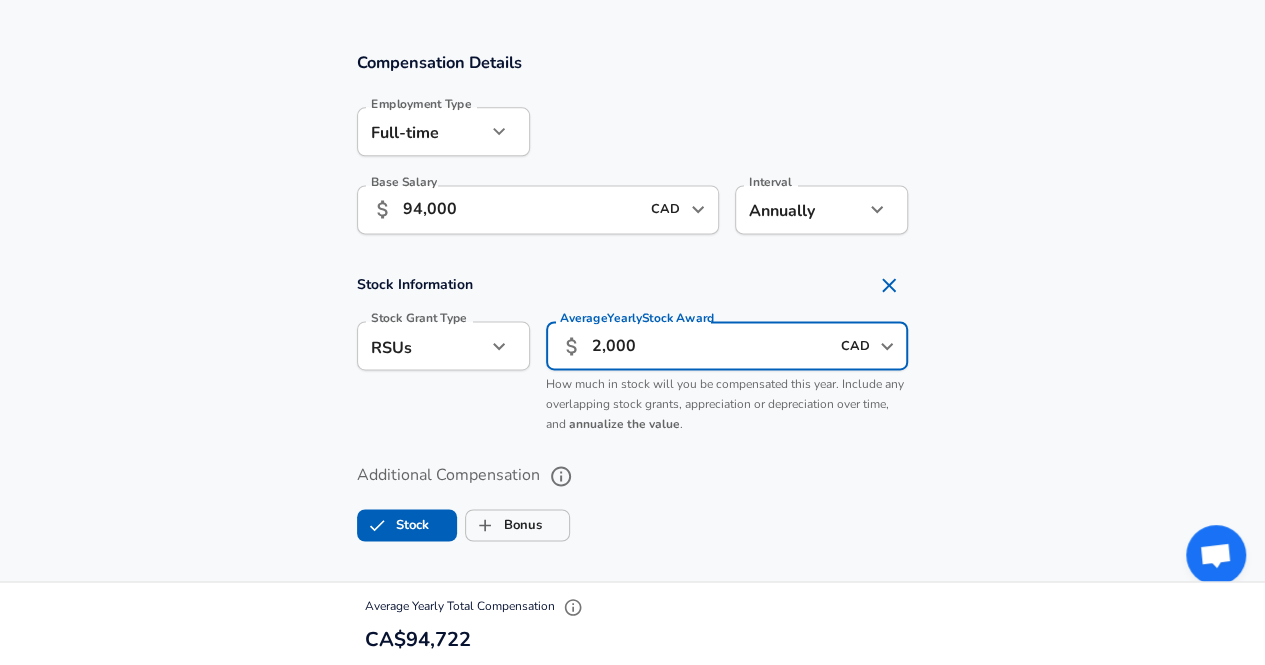 type on "2,000" 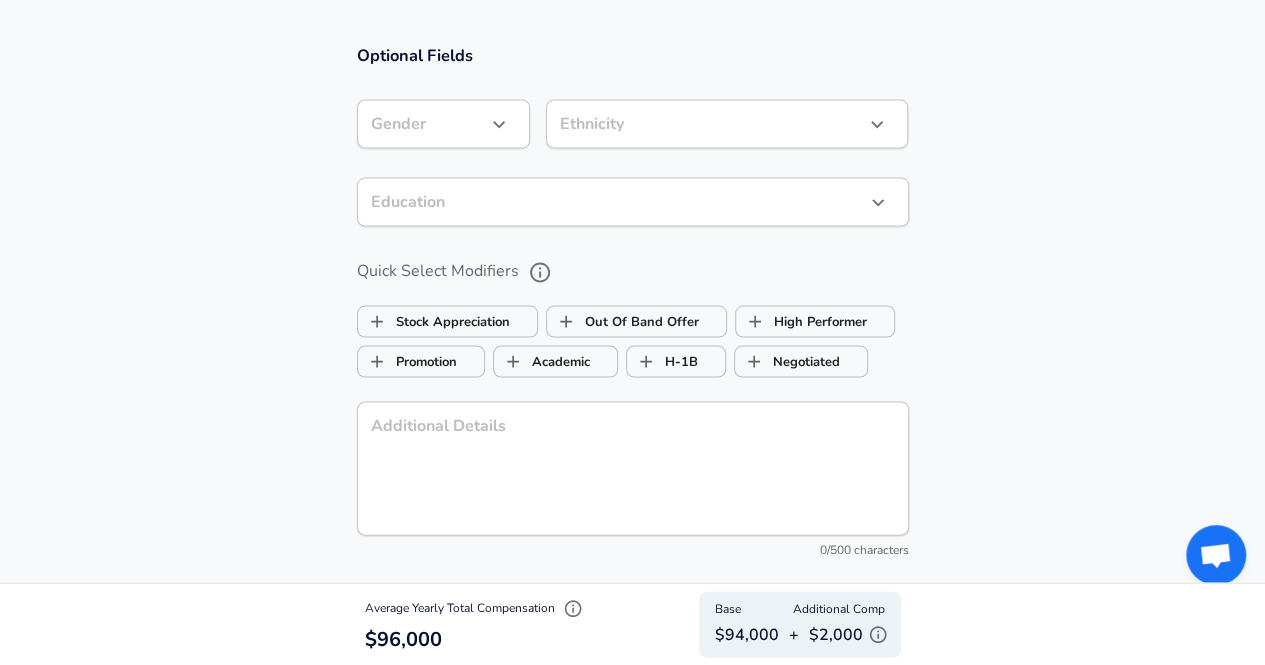 scroll, scrollTop: 1860, scrollLeft: 0, axis: vertical 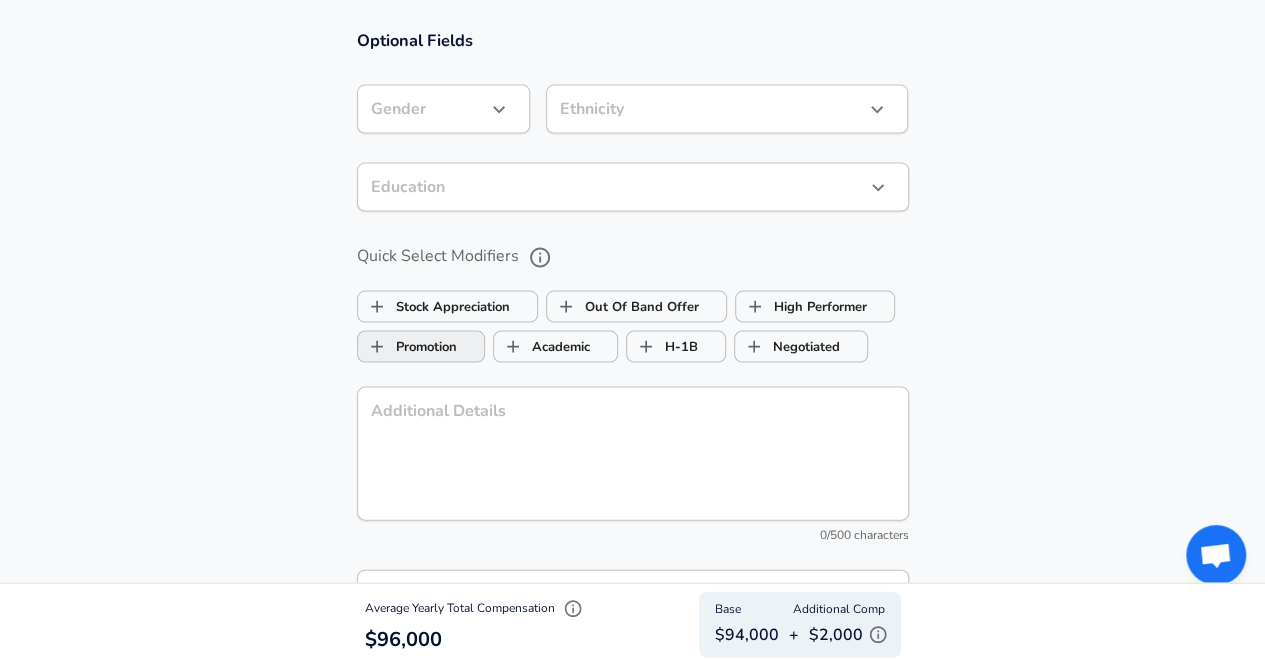 click on "Promotion" at bounding box center [407, 346] 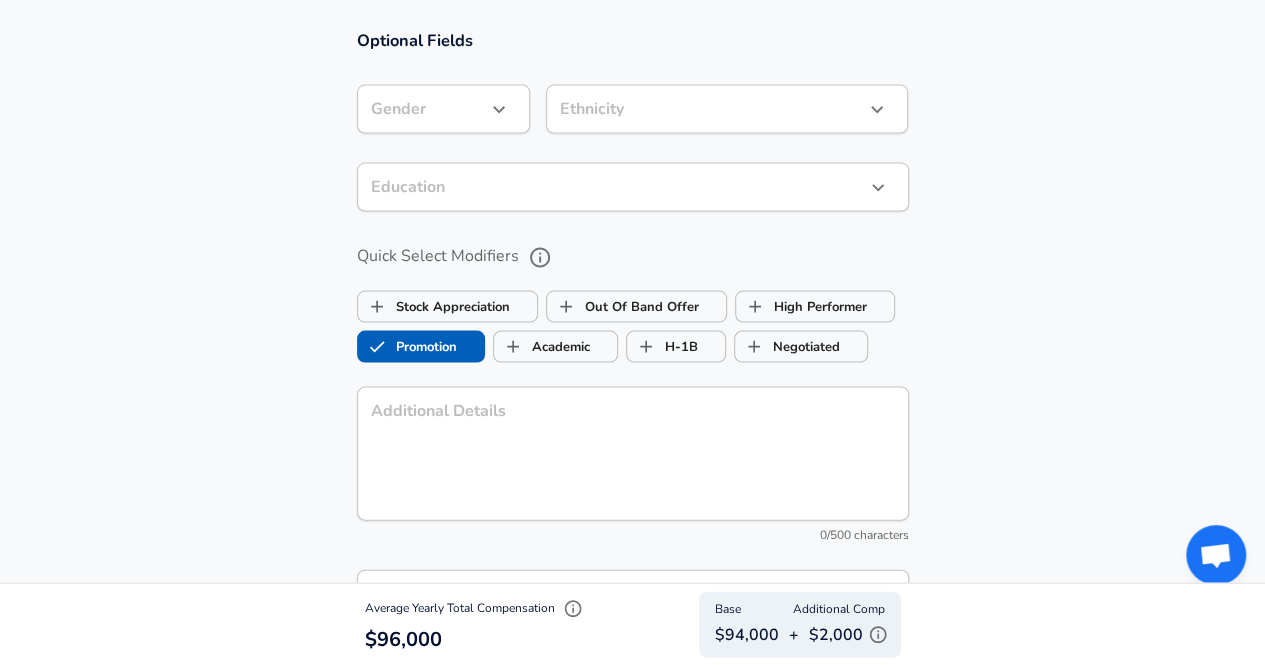 click on "Promotion" at bounding box center (407, 346) 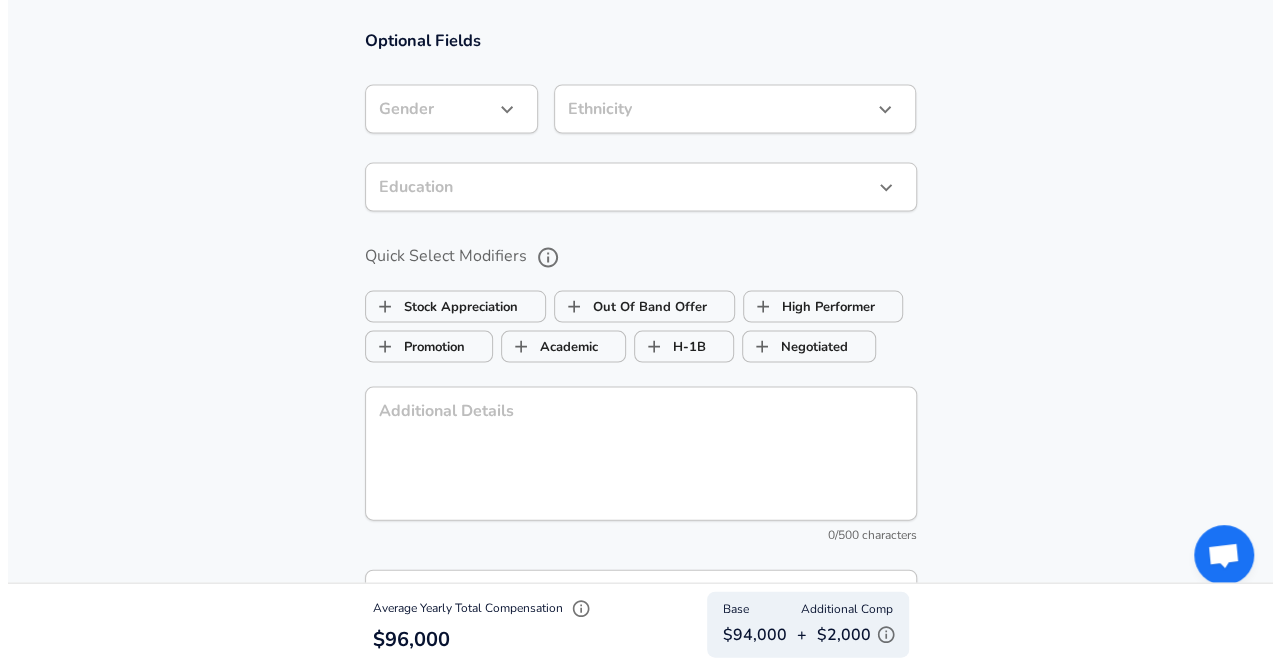 scroll, scrollTop: 2260, scrollLeft: 0, axis: vertical 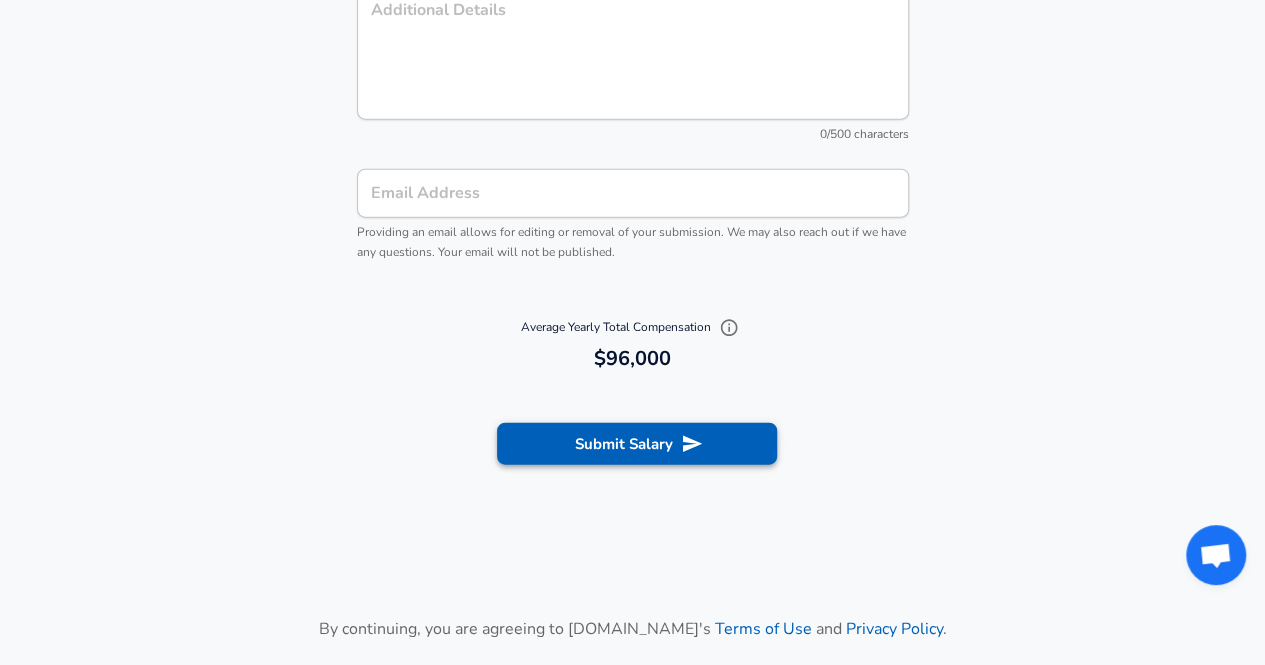 click on "Submit Salary" at bounding box center (637, 444) 